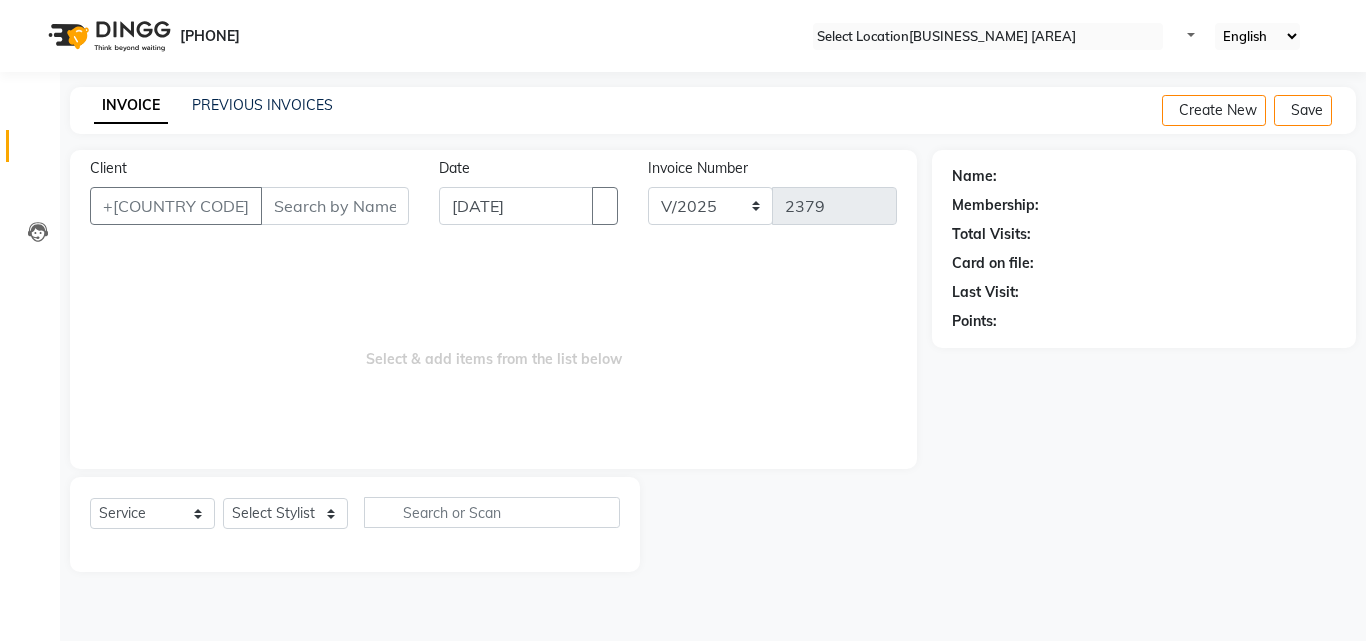 scroll, scrollTop: 0, scrollLeft: 0, axis: both 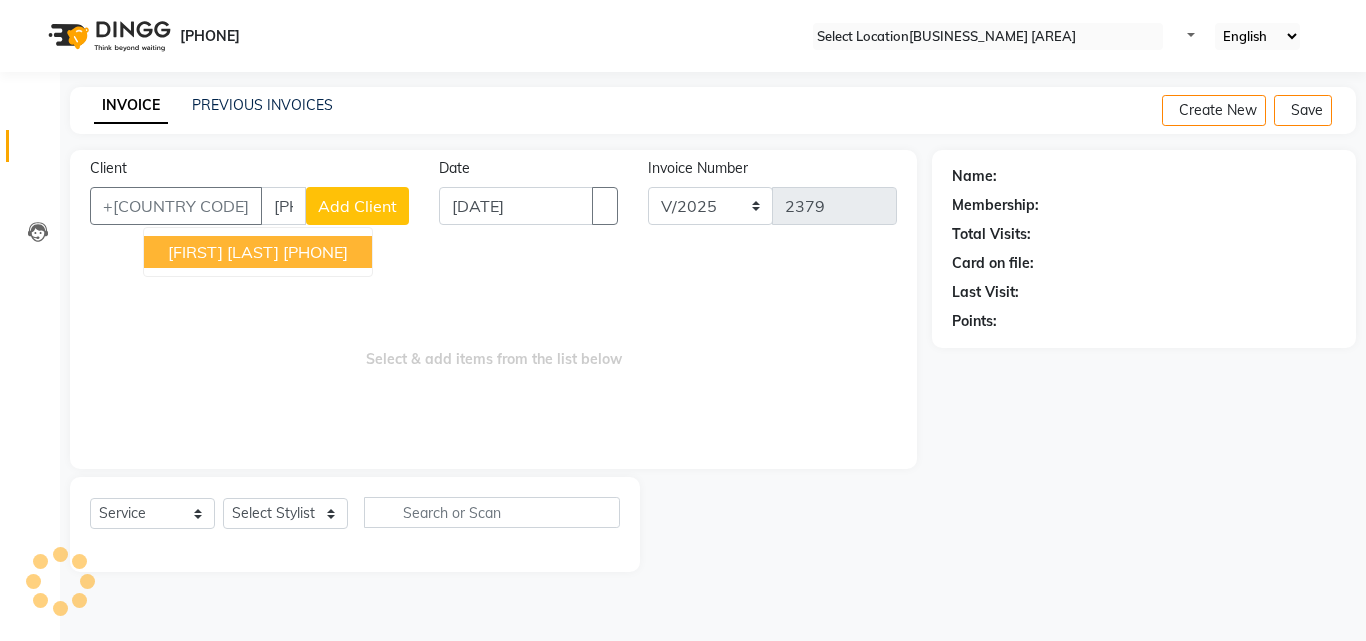 type on "[PHONE]" 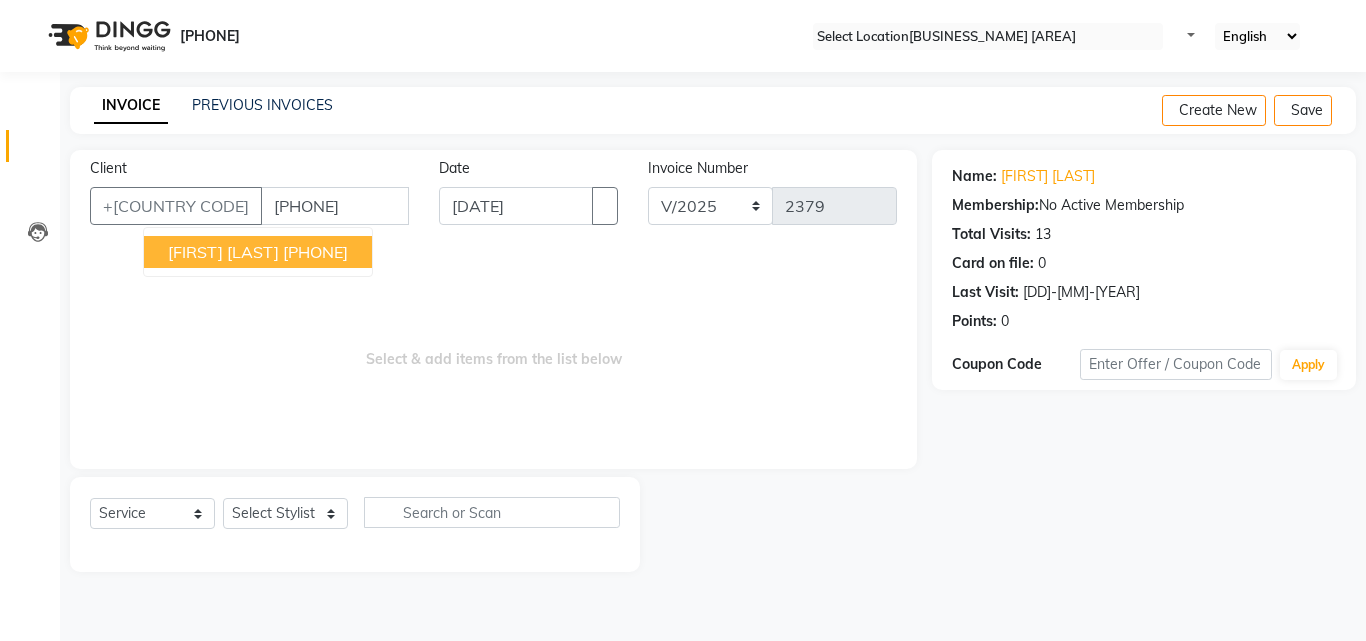 drag, startPoint x: 184, startPoint y: 248, endPoint x: 186, endPoint y: 238, distance: 10.198039 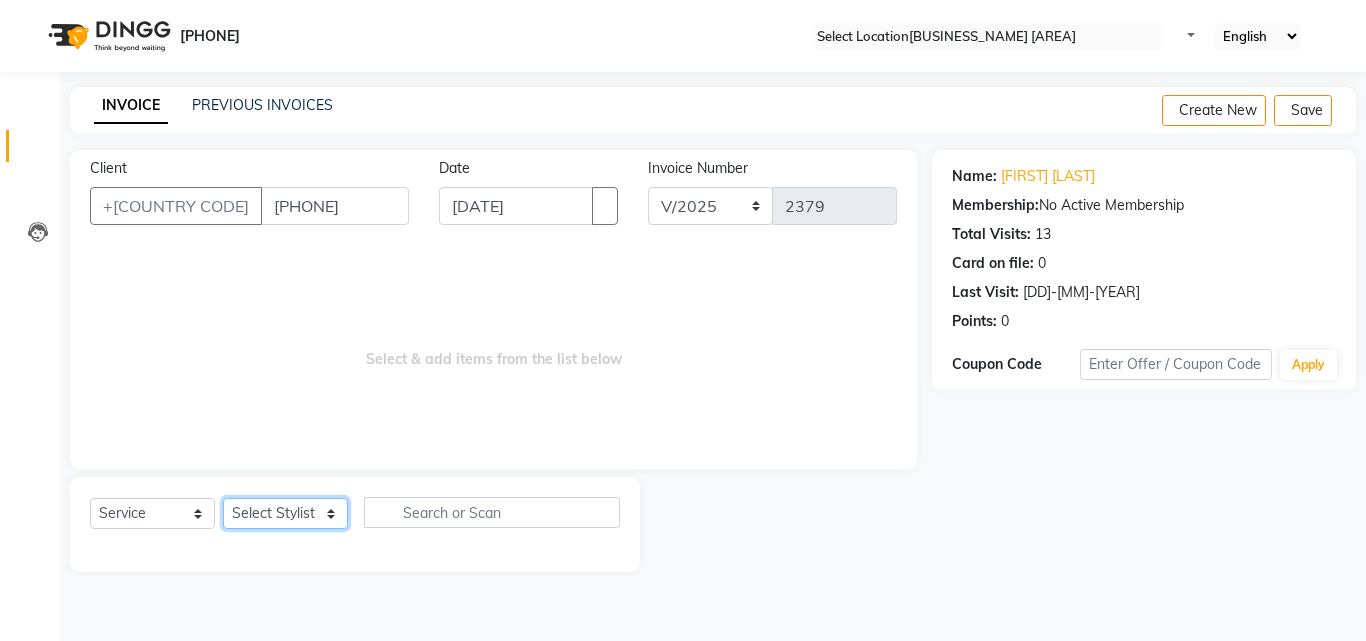 click on "Select Stylist Addiction Salon ALI ANJALI BANSIKA GOURAV KARAN KARAN DEEP  KOUSHIK Nikhil Nilesh  PAL Pranav REKHA RATHOD SHARDA" at bounding box center (285, 513) 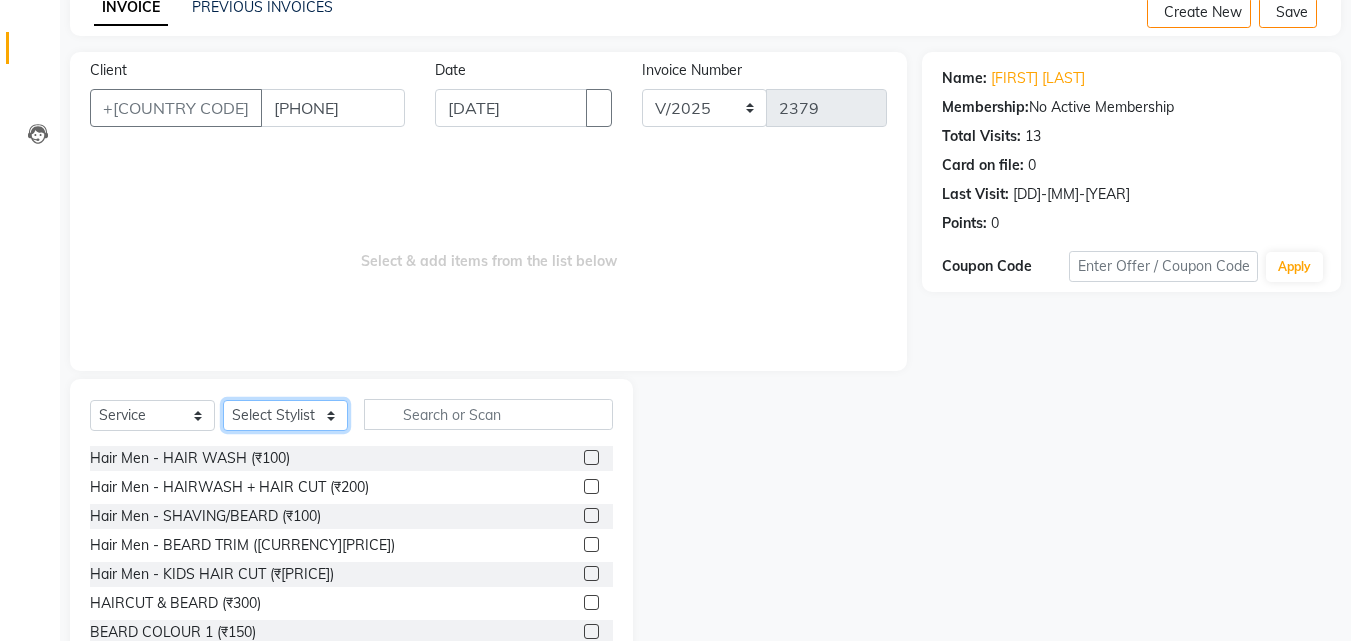 scroll, scrollTop: 100, scrollLeft: 0, axis: vertical 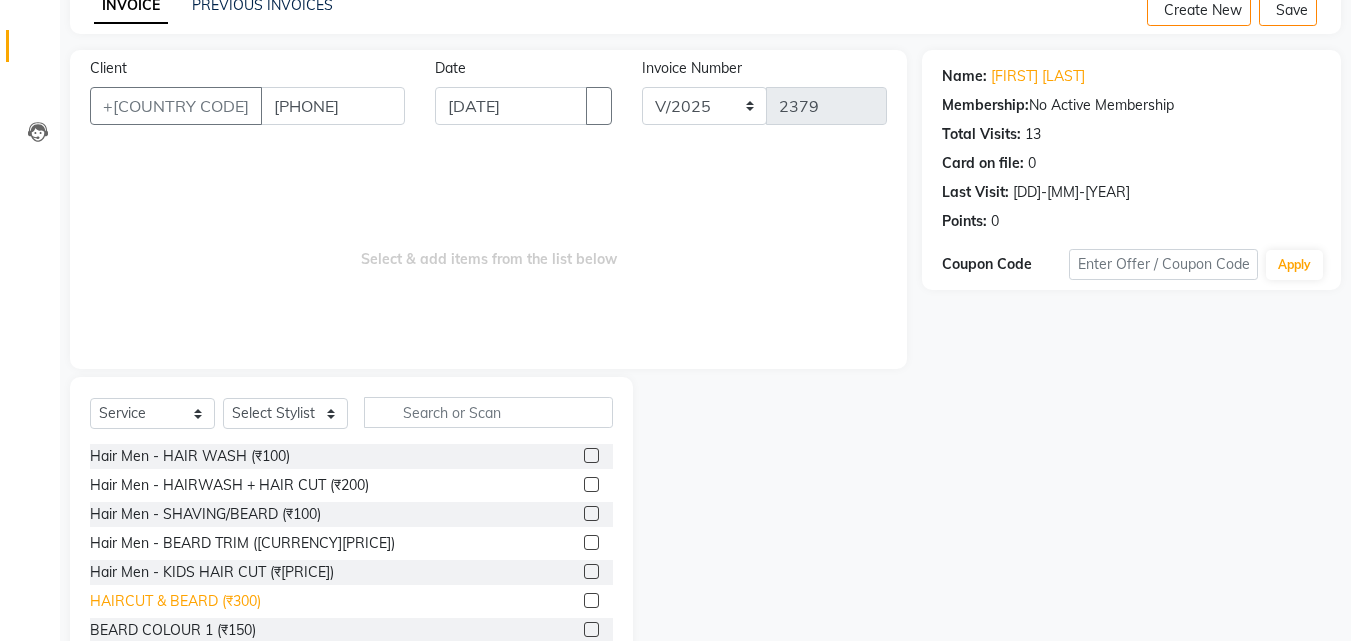 click on "HAIRCUT & BEARD (₹300)" at bounding box center [190, 456] 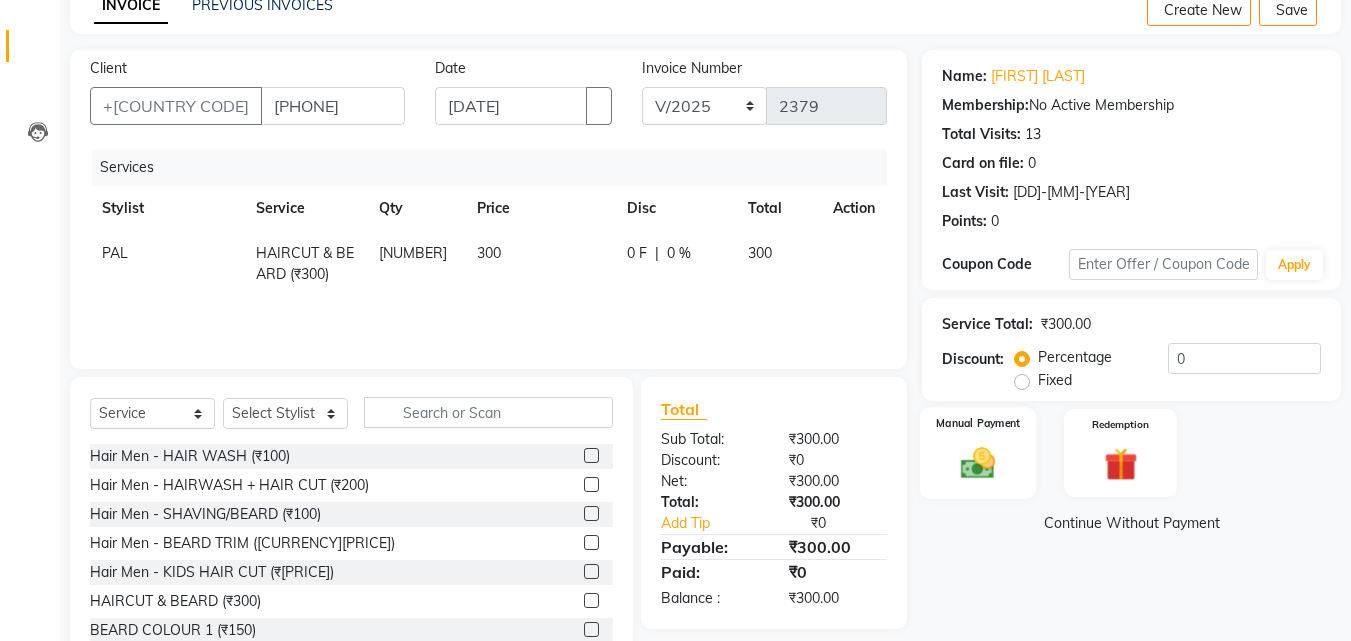 click at bounding box center [978, 463] 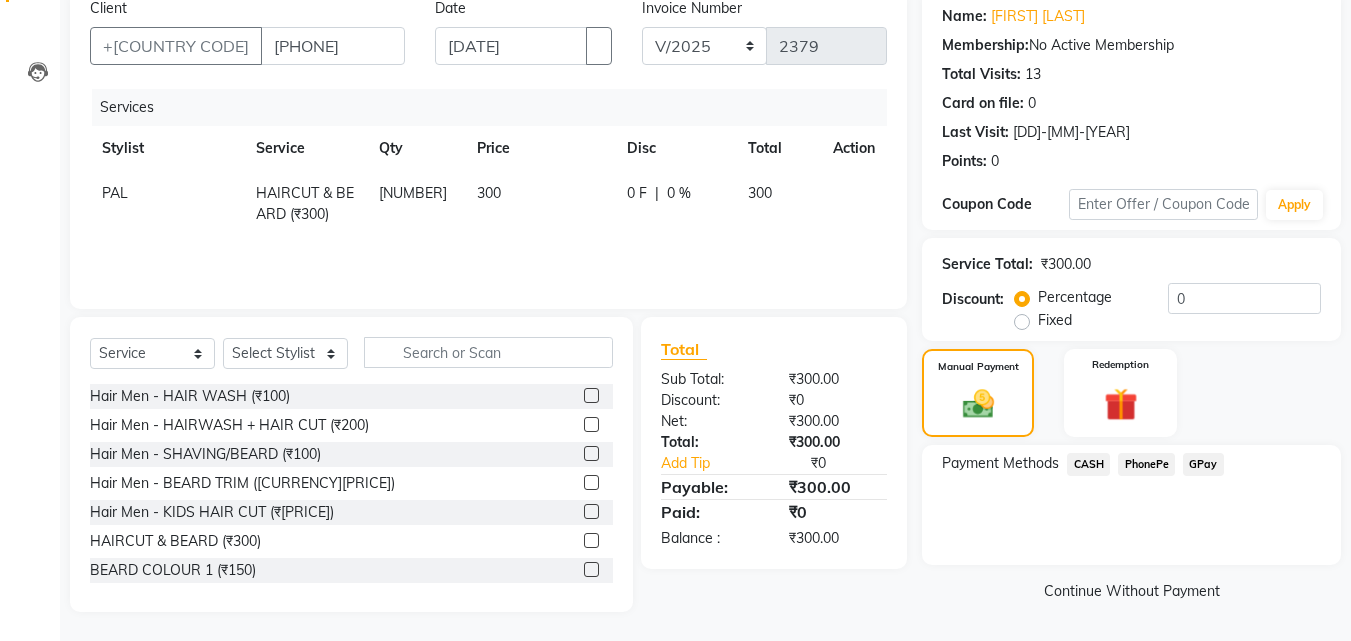 scroll, scrollTop: 162, scrollLeft: 0, axis: vertical 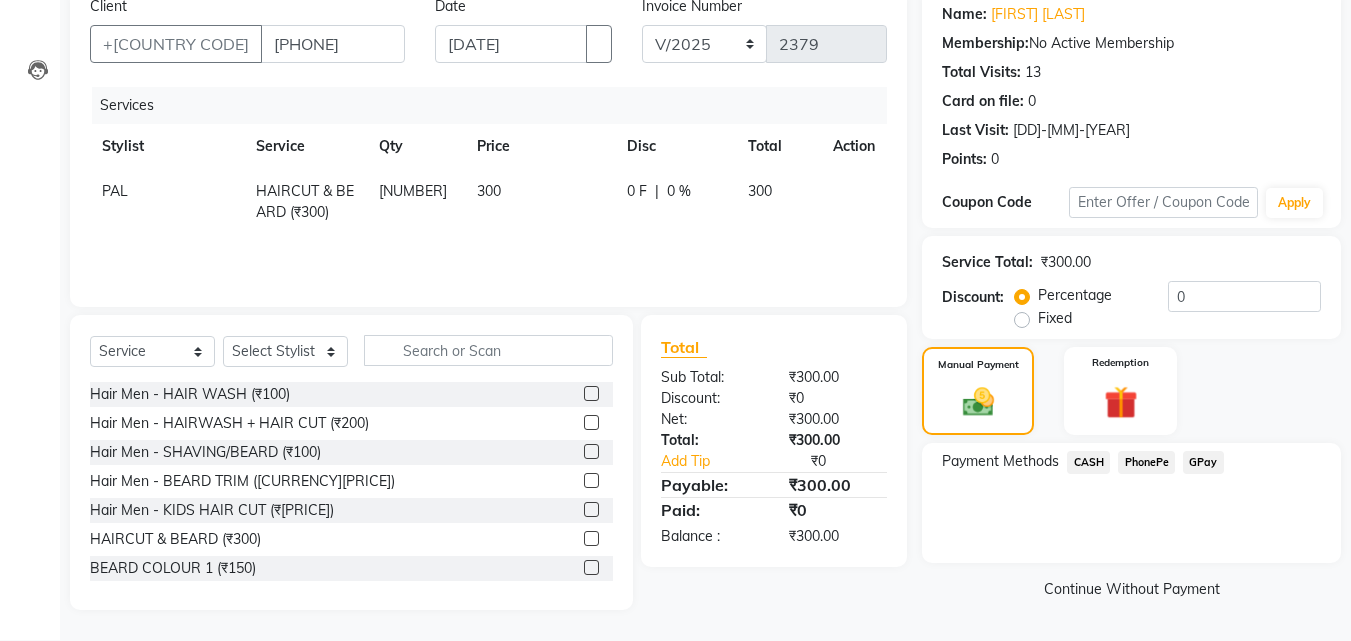 click on "PhonePe" at bounding box center [1088, 462] 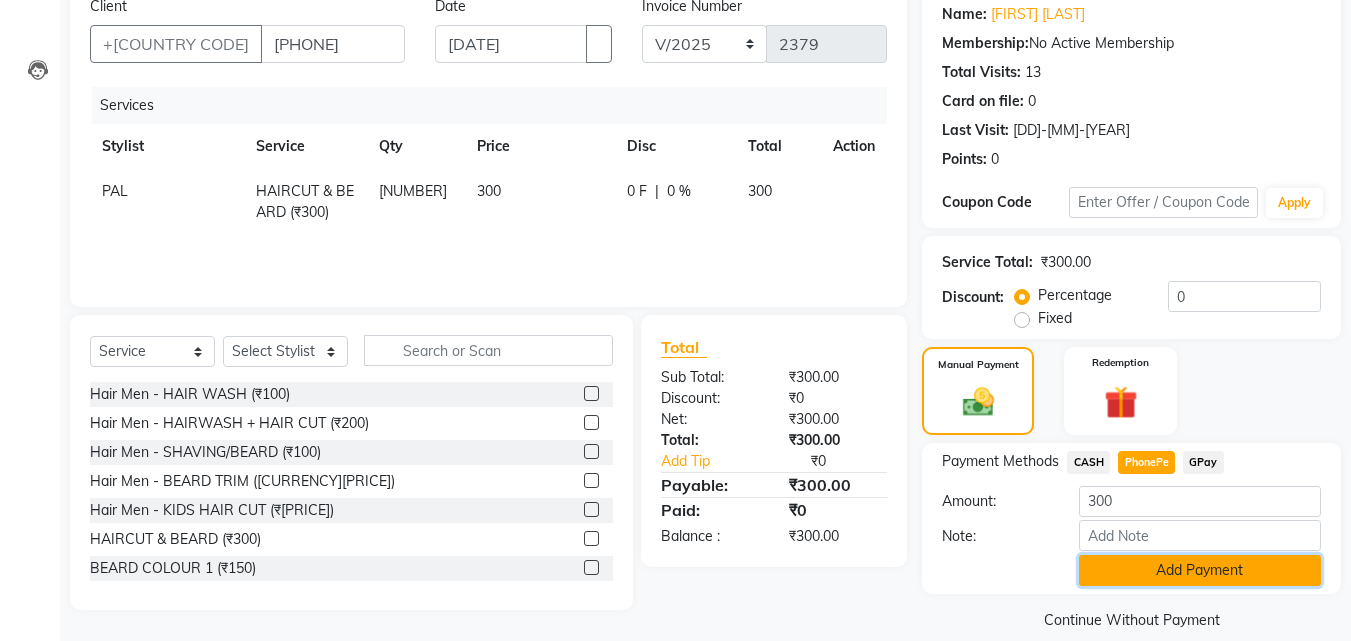click on "Add Payment" at bounding box center [1200, 570] 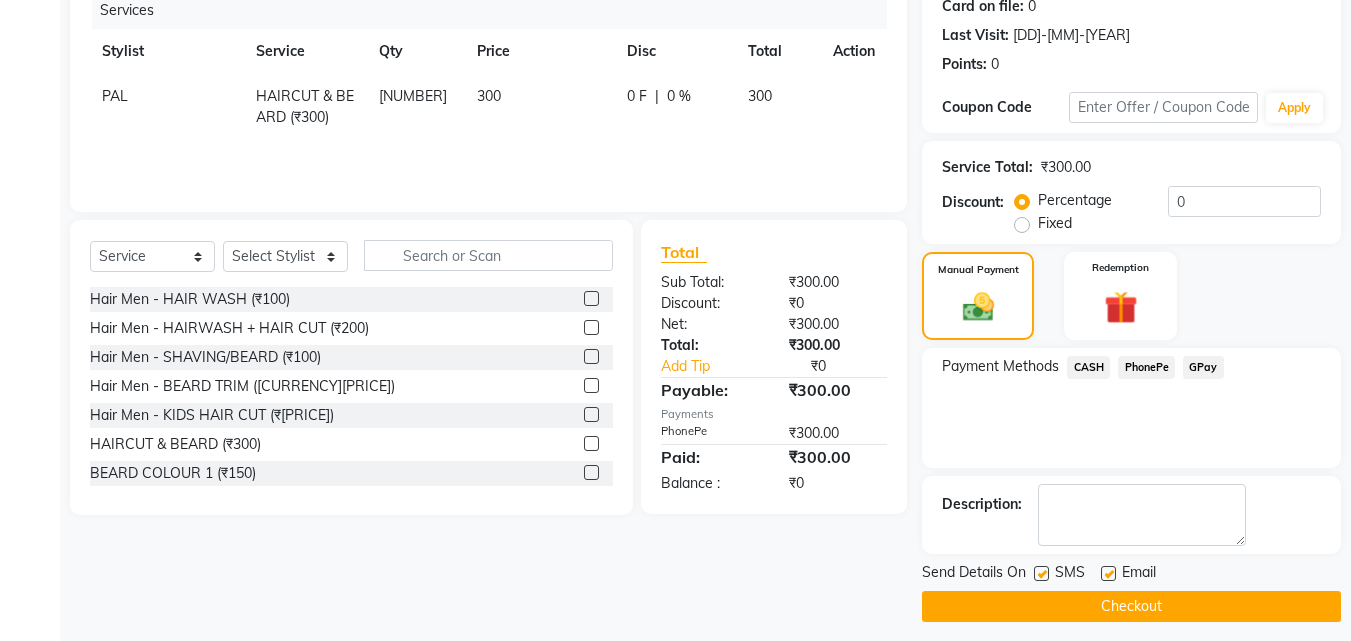 scroll, scrollTop: 275, scrollLeft: 0, axis: vertical 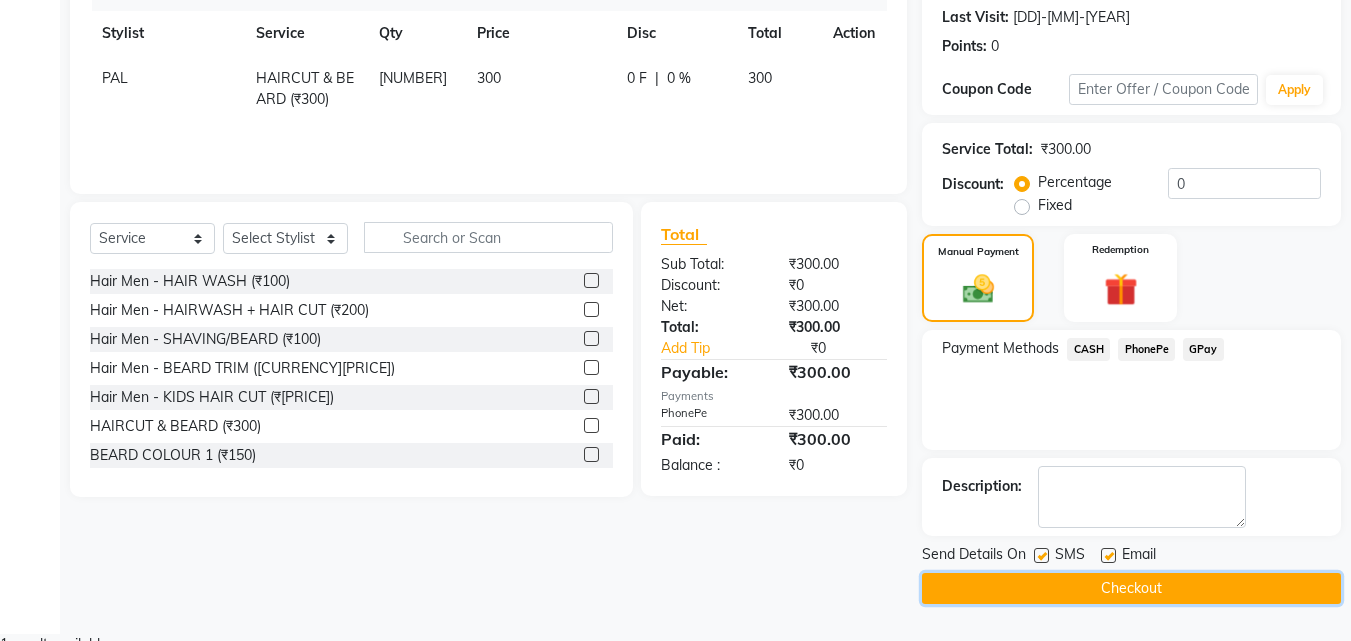 click on "Checkout" at bounding box center (1131, 588) 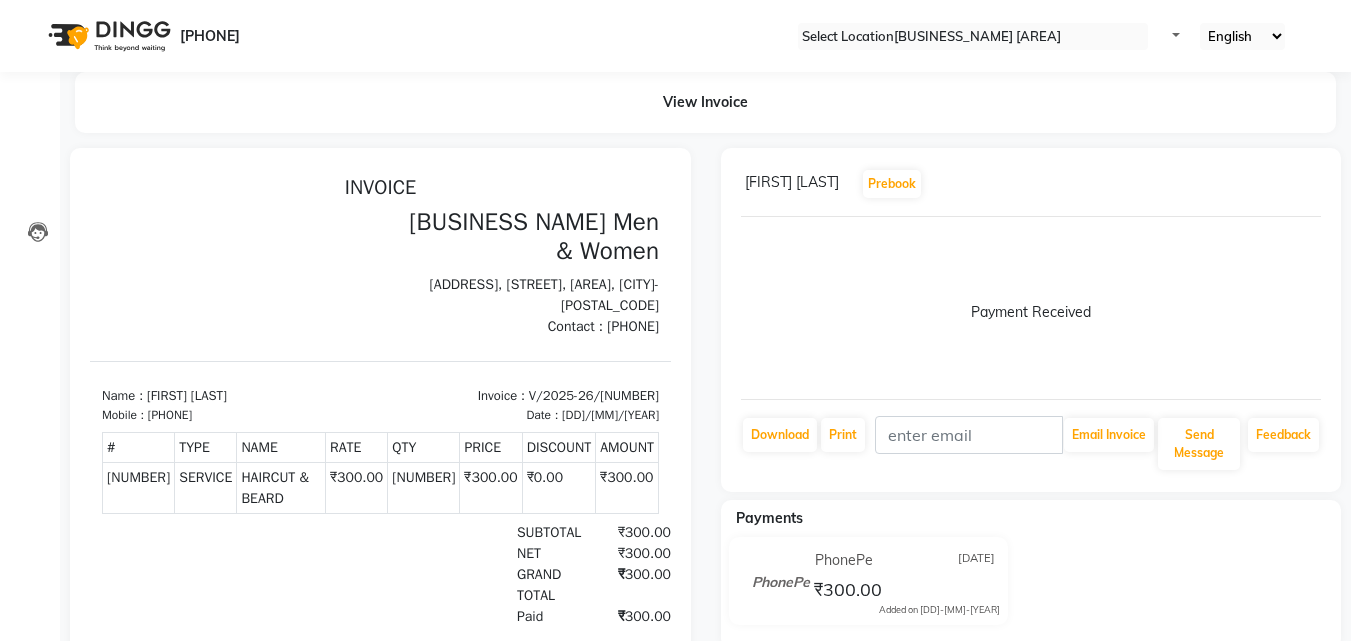 scroll, scrollTop: 0, scrollLeft: 0, axis: both 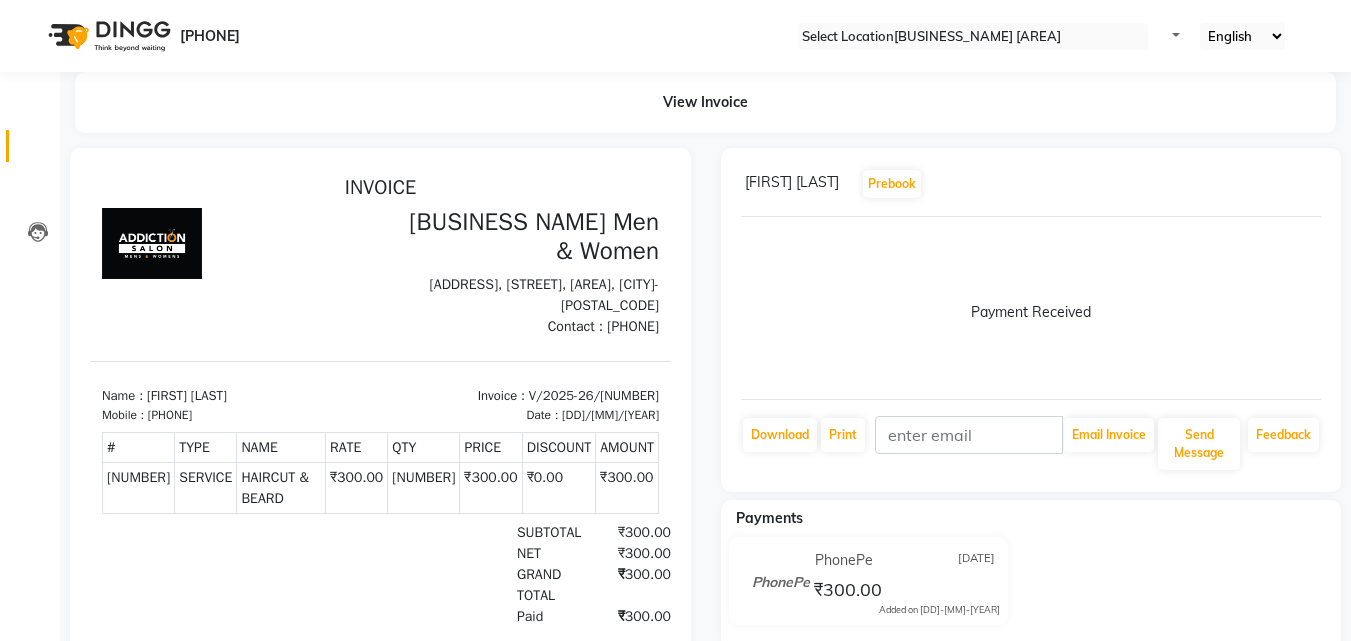 click on "Invoice" at bounding box center [30, 146] 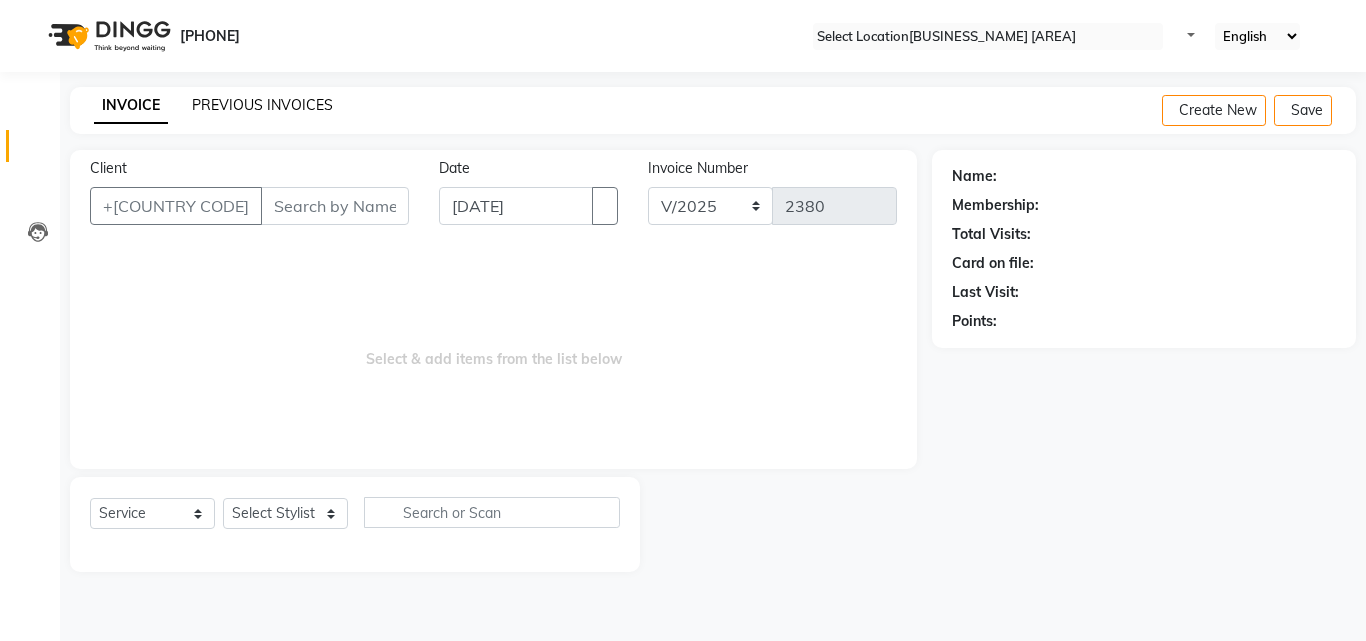 click on "PREVIOUS INVOICES" at bounding box center [262, 105] 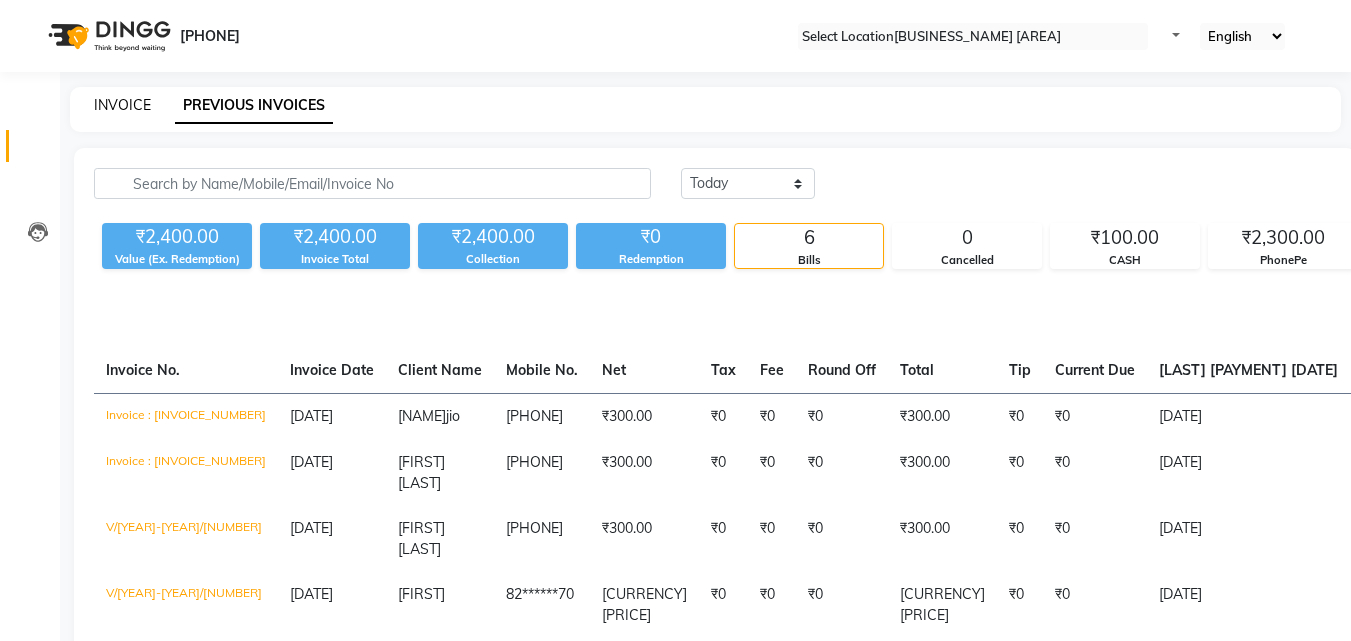 click on "INVOICE" at bounding box center (122, 105) 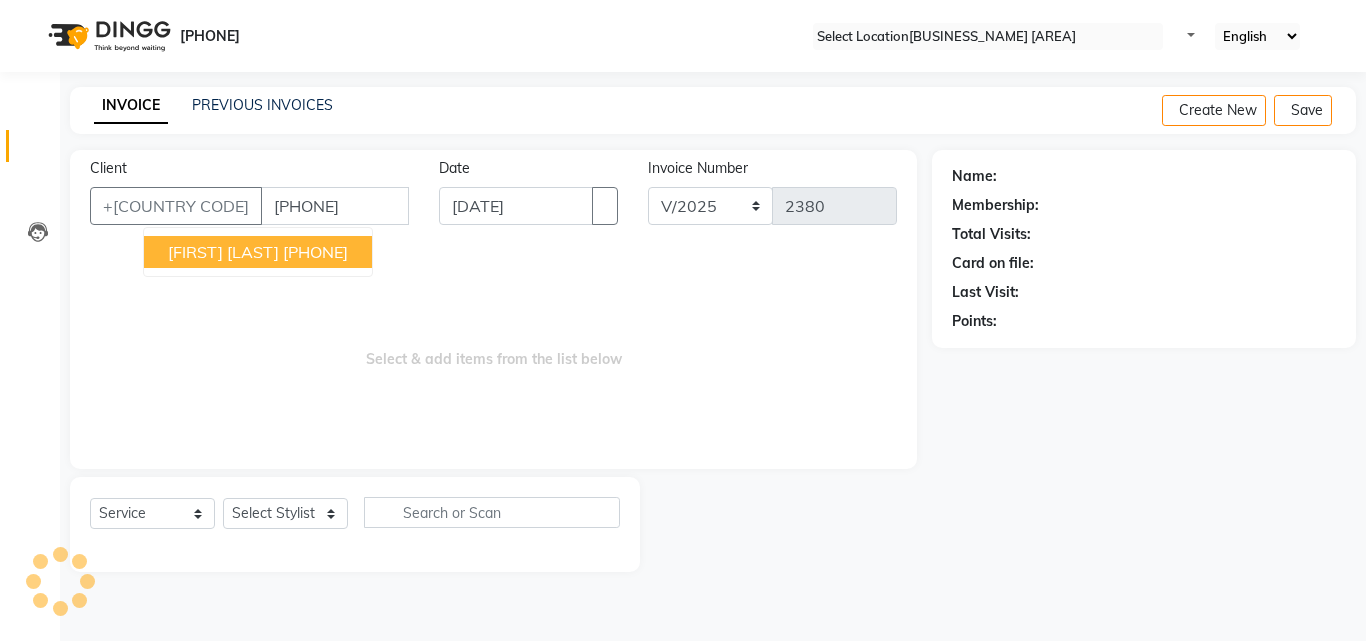 type on "[PHONE]" 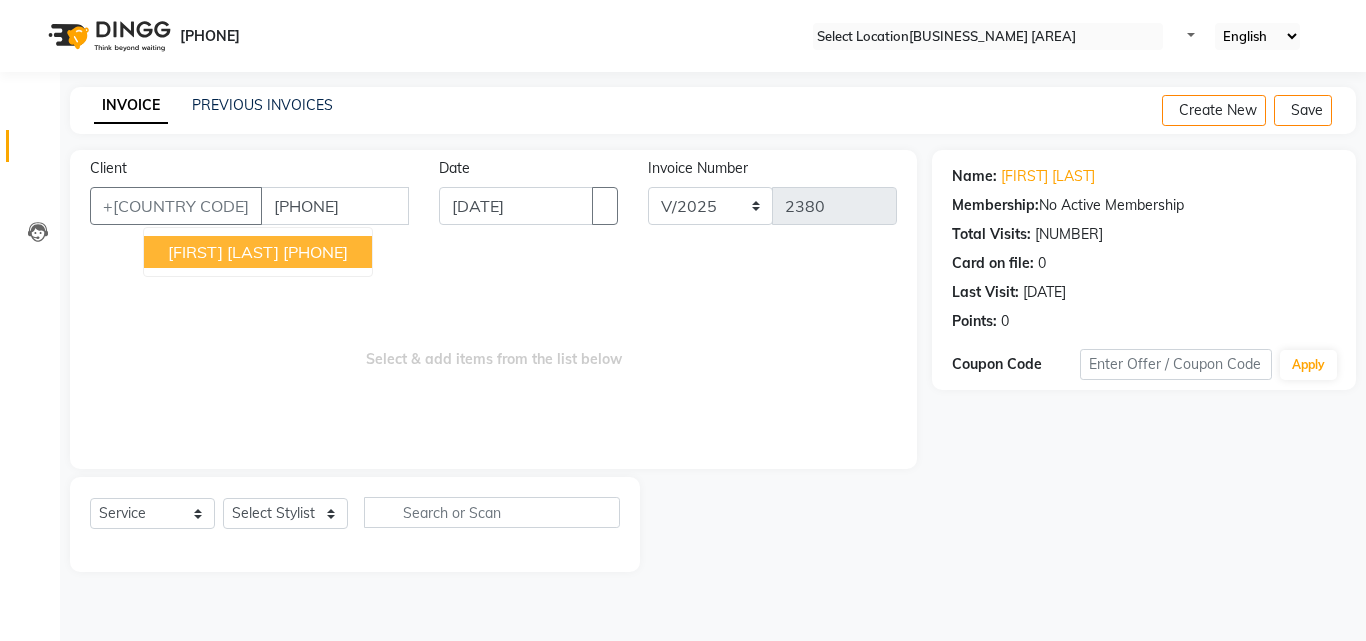 drag, startPoint x: 303, startPoint y: 254, endPoint x: 338, endPoint y: 212, distance: 54.67175 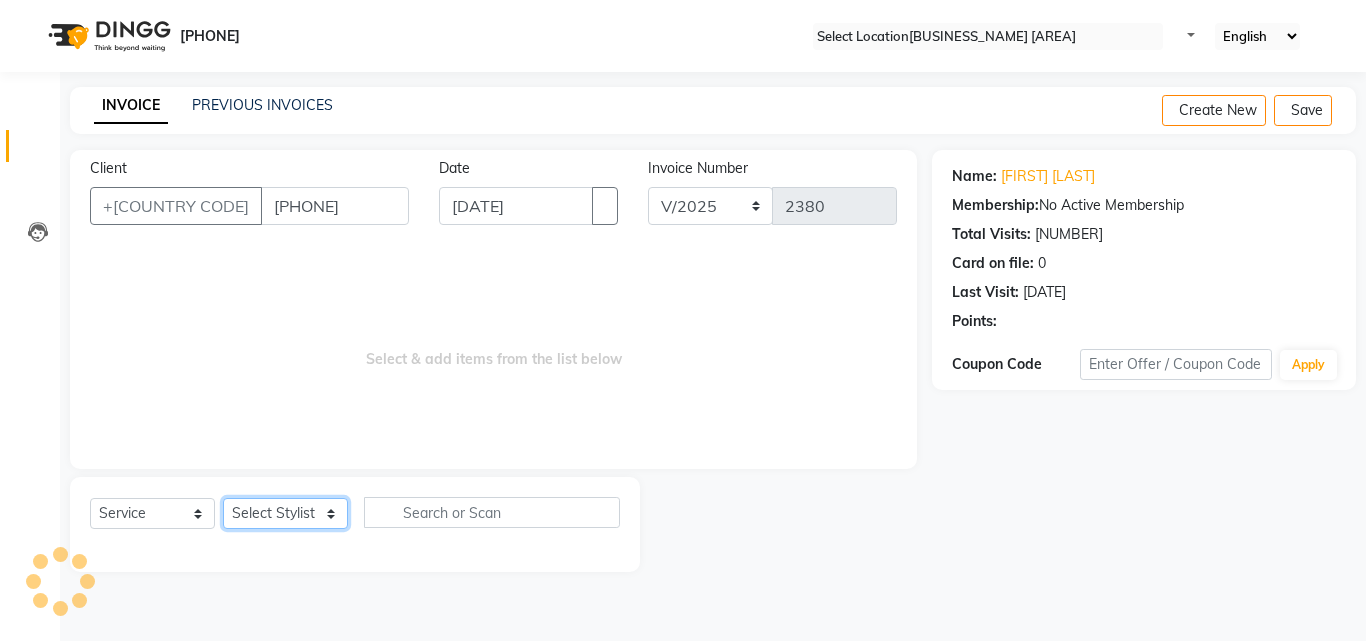 click on "Select Stylist Addiction Salon ALI ANJALI BANSIKA GOURAV KARAN KARAN DEEP  KOUSHIK Nikhil Nilesh  PAL Pranav REKHA RATHOD SHARDA" at bounding box center [285, 513] 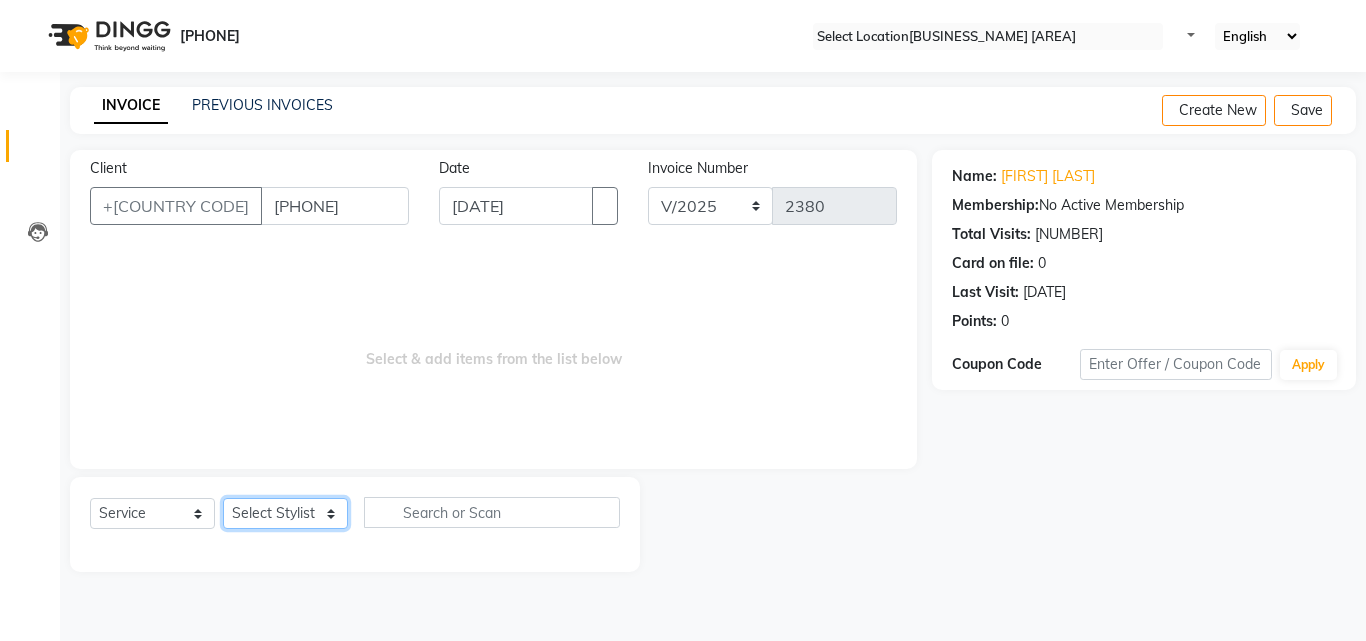 select on "[NUMBER]" 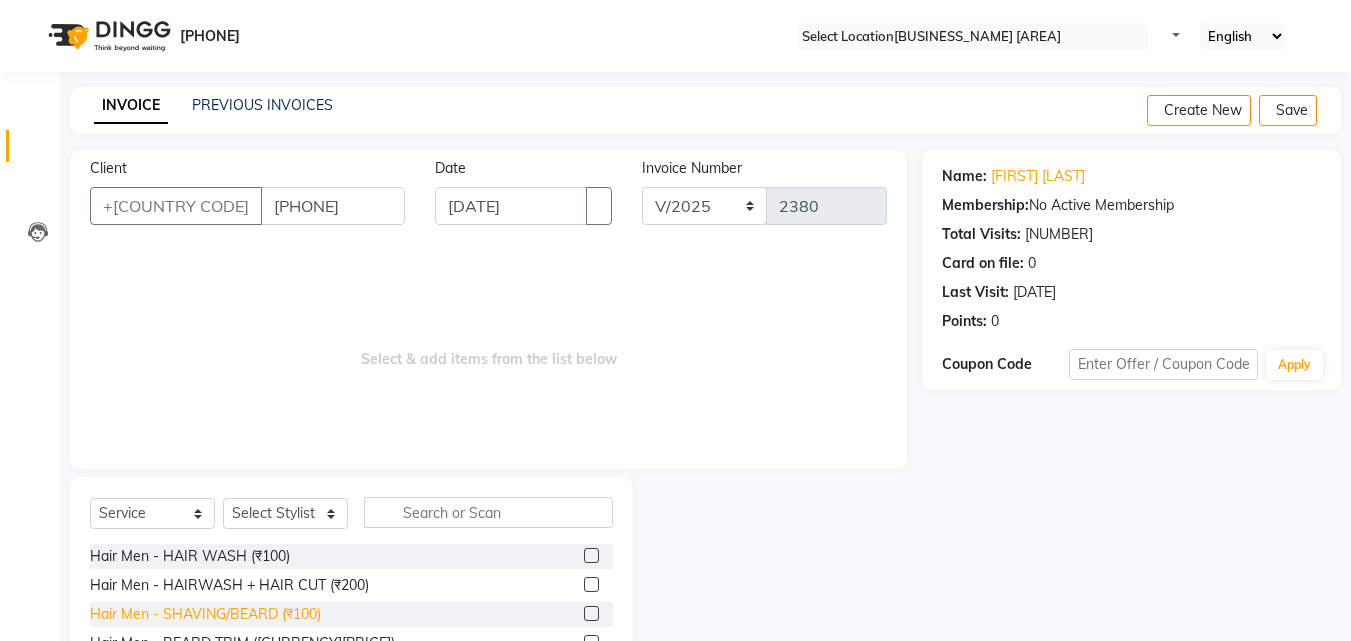 click on "Hair Men - SHAVING/BEARD (₹100)" at bounding box center (190, 556) 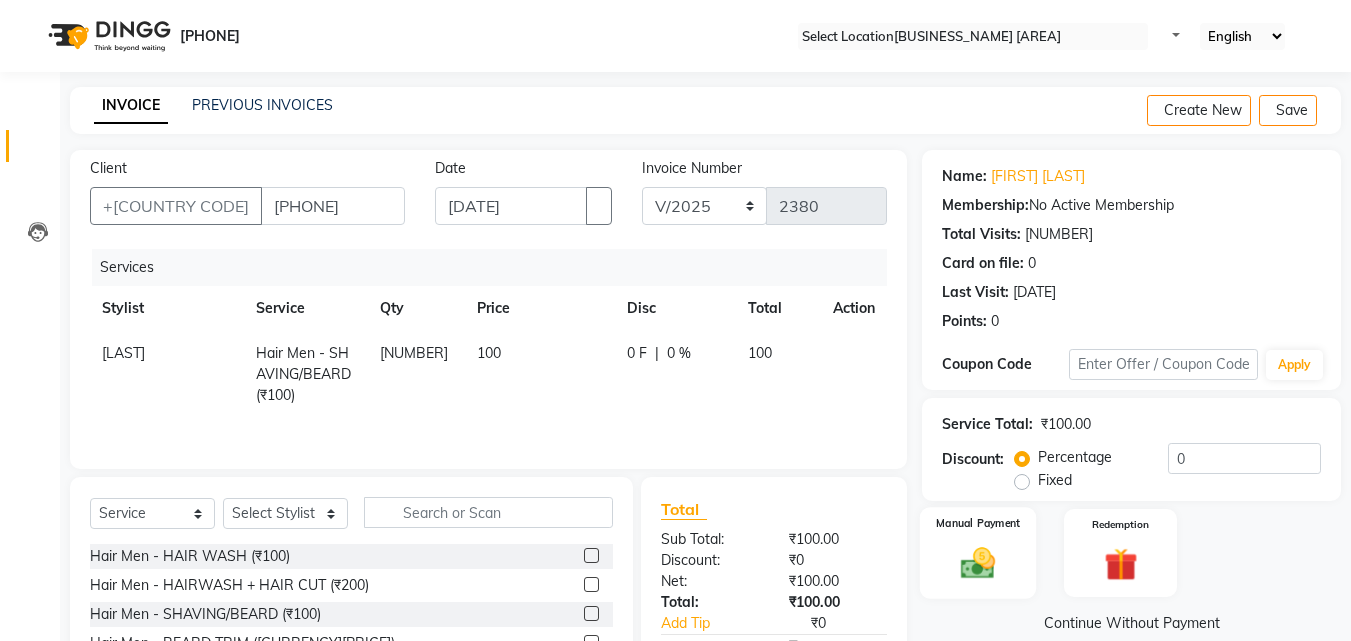 click at bounding box center [978, 563] 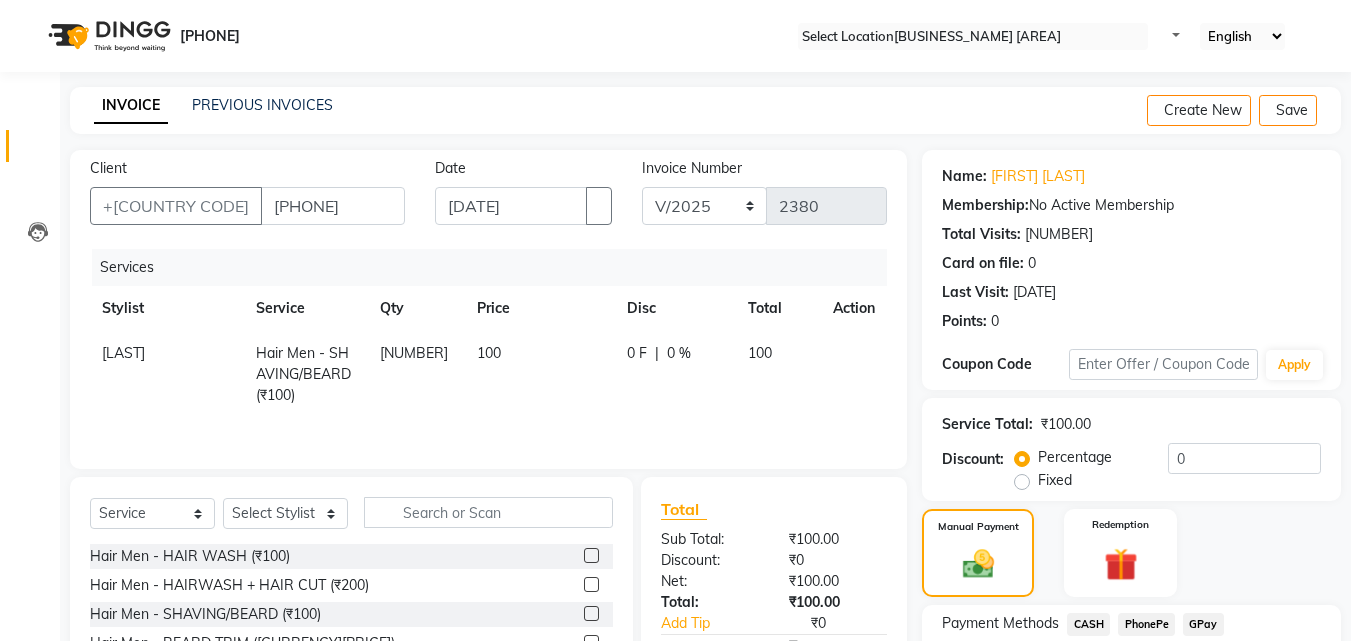 click on "CASH" at bounding box center [1088, 624] 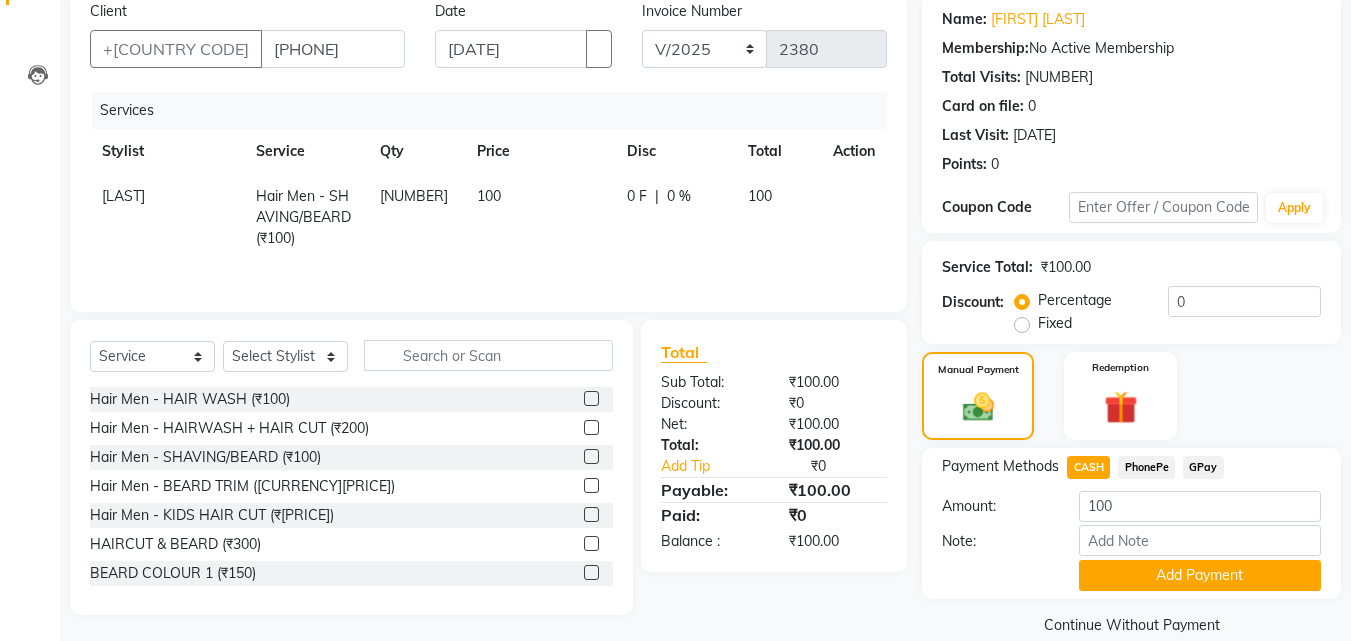 scroll, scrollTop: 191, scrollLeft: 0, axis: vertical 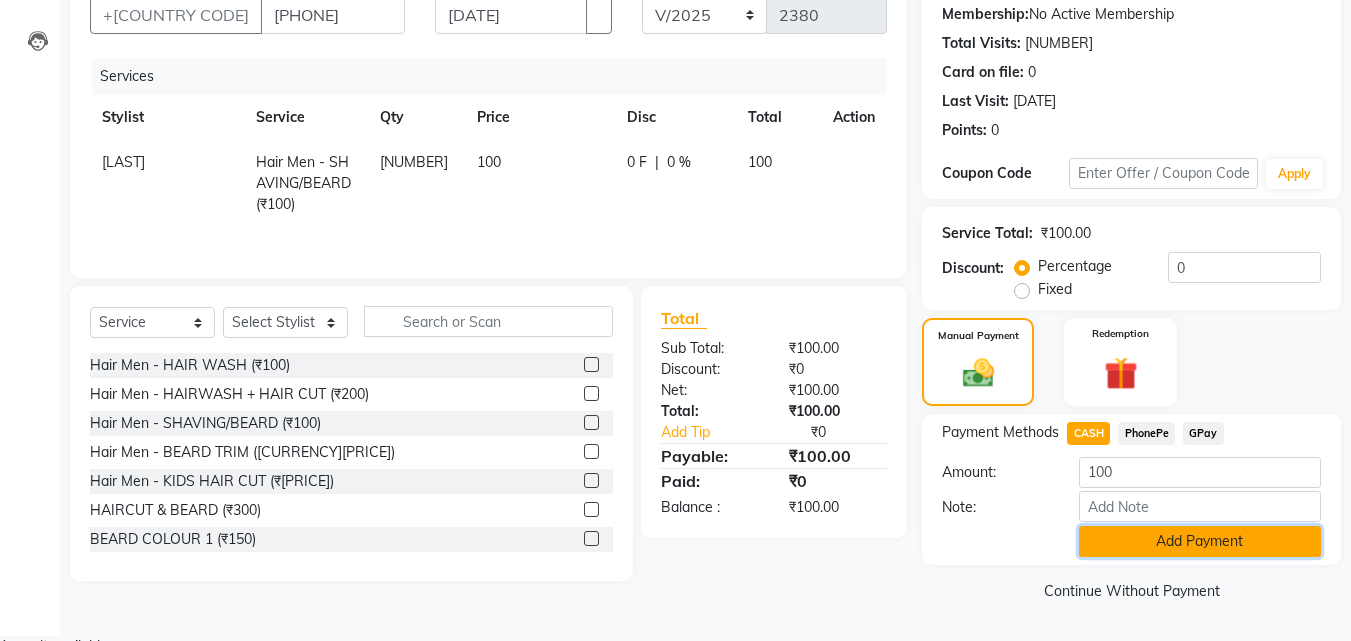 click on "Add Payment" at bounding box center (1200, 541) 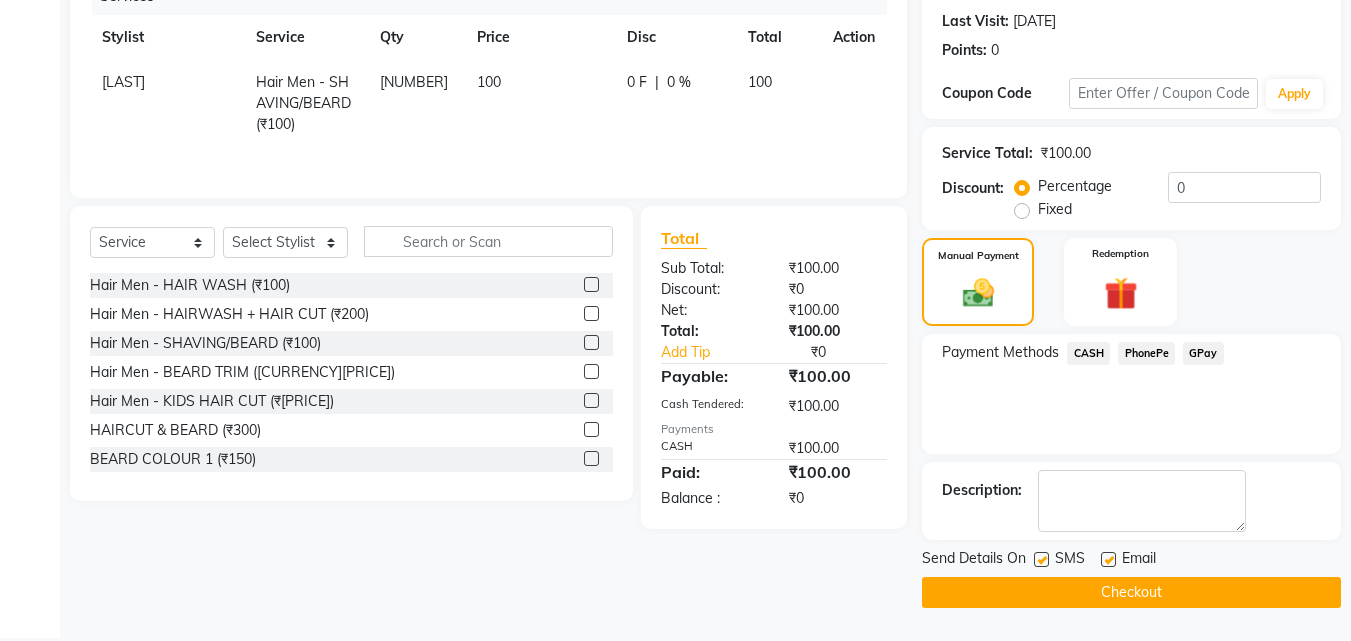 scroll, scrollTop: 275, scrollLeft: 0, axis: vertical 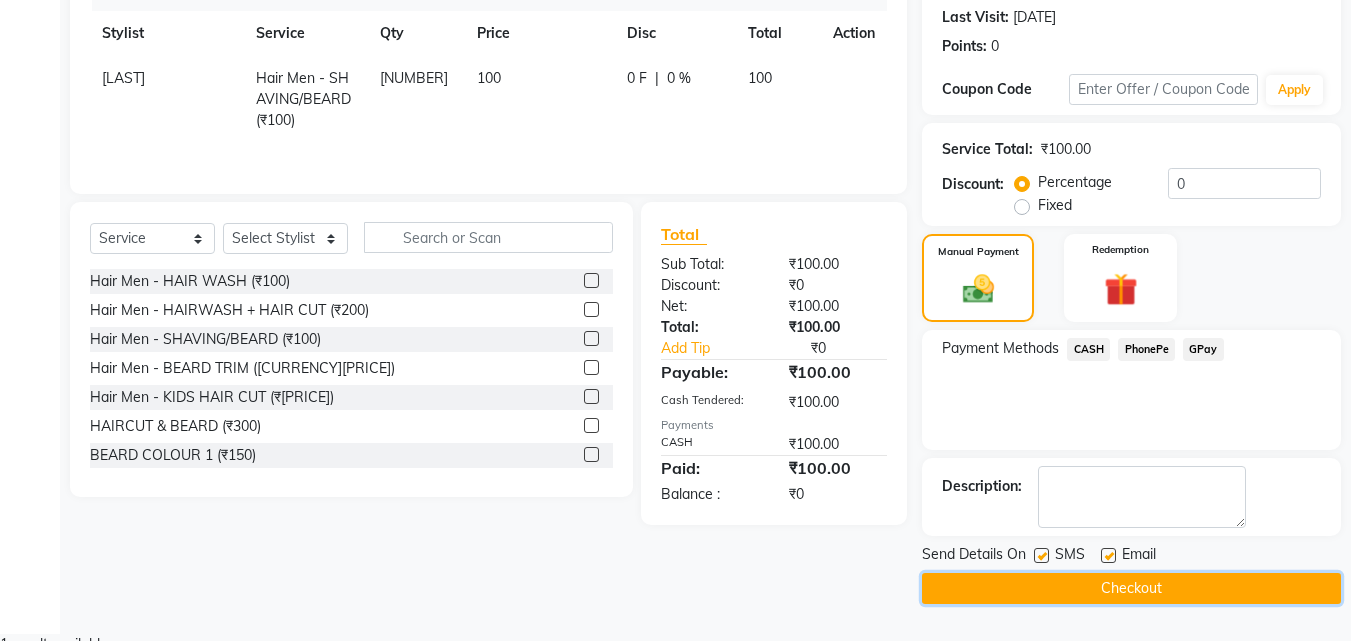 click on "Checkout" at bounding box center [1131, 588] 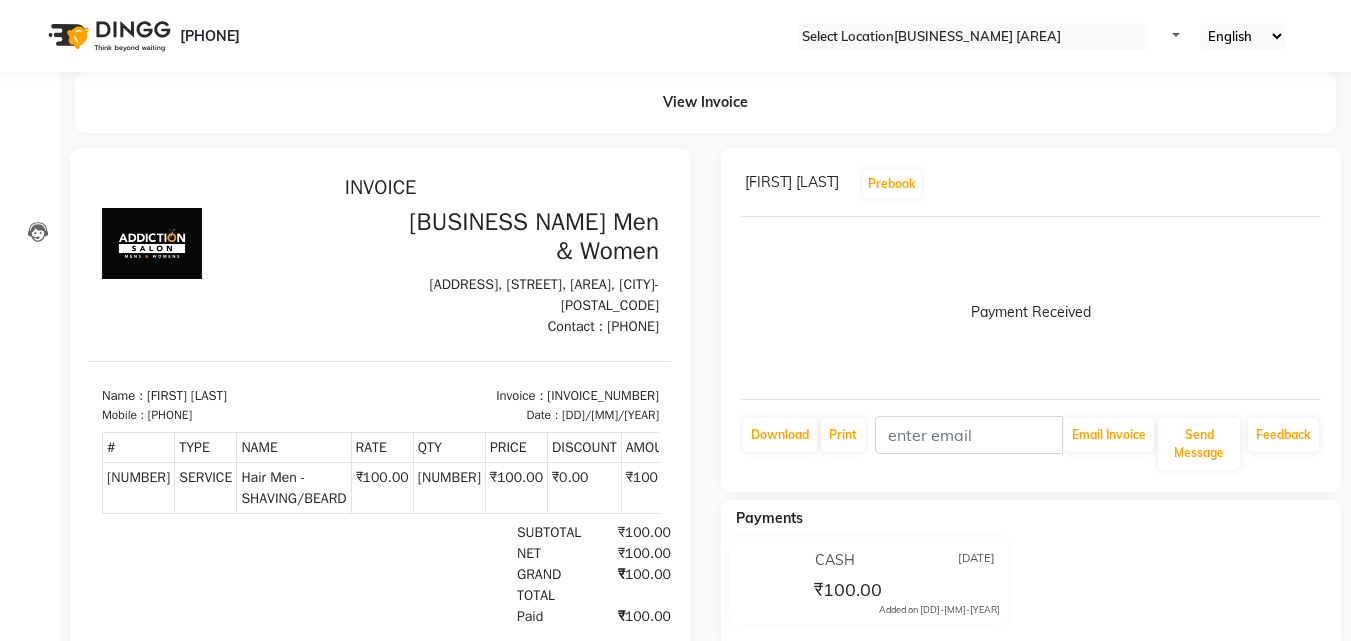 scroll, scrollTop: 138, scrollLeft: 0, axis: vertical 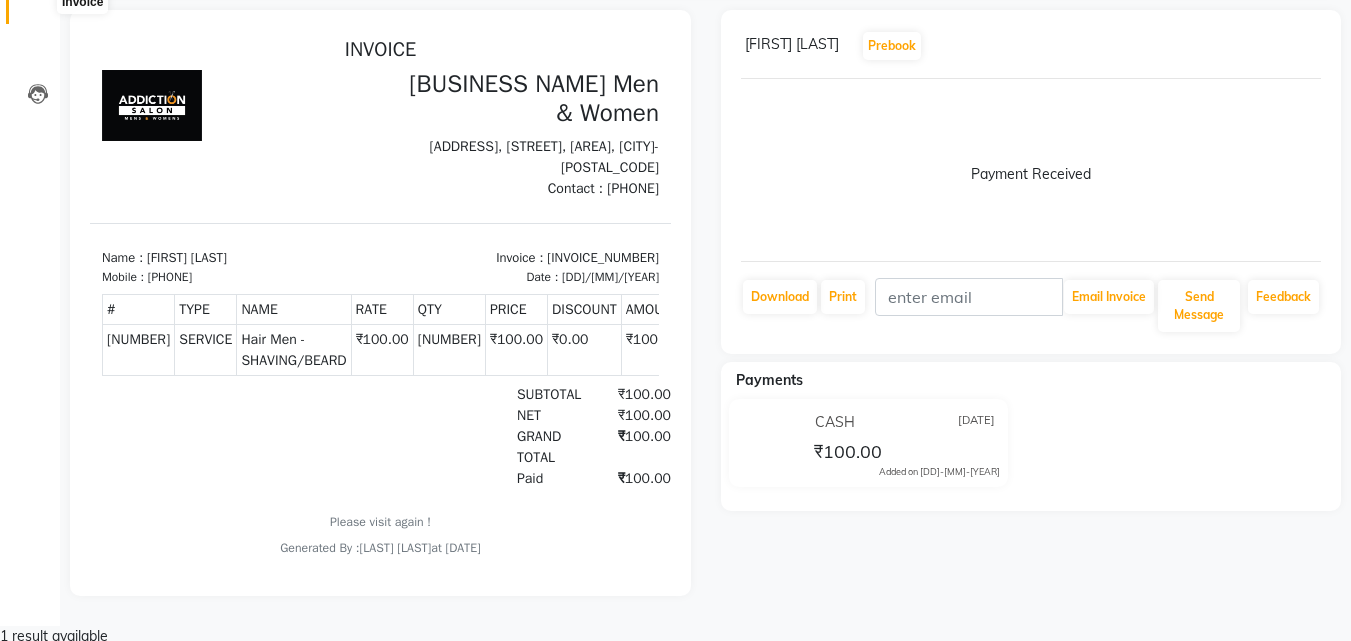 drag, startPoint x: 35, startPoint y: 17, endPoint x: 10, endPoint y: 63, distance: 52.35456 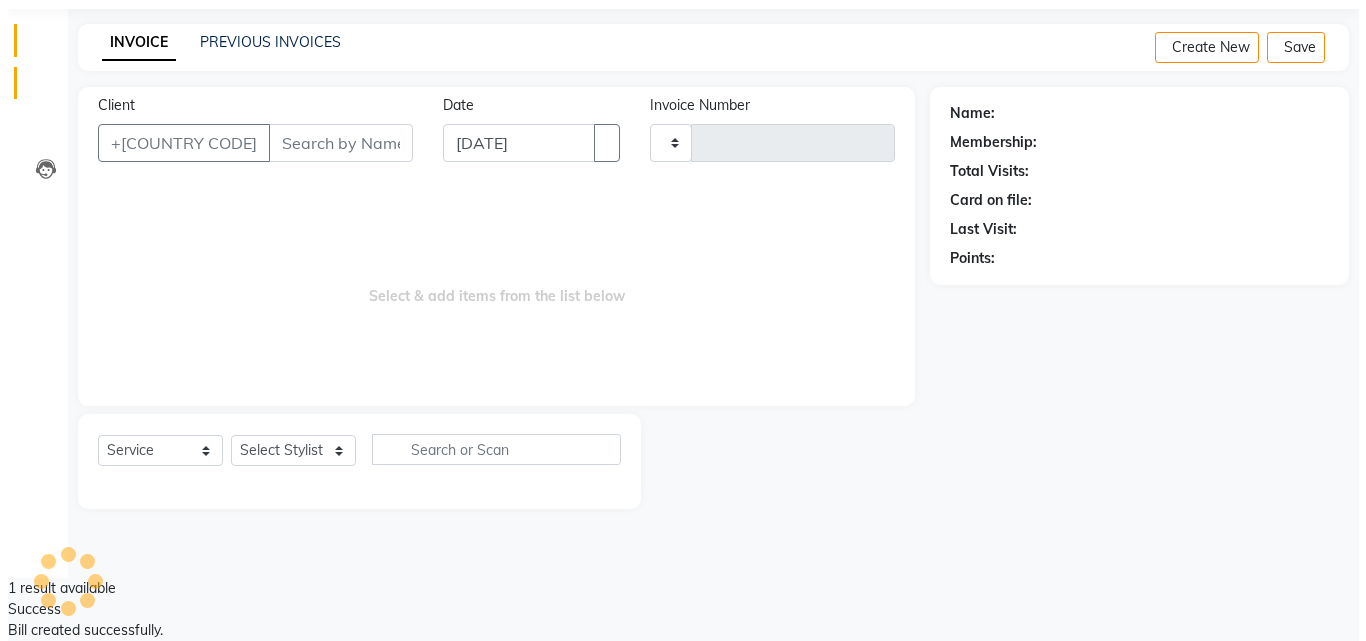 scroll, scrollTop: 0, scrollLeft: 0, axis: both 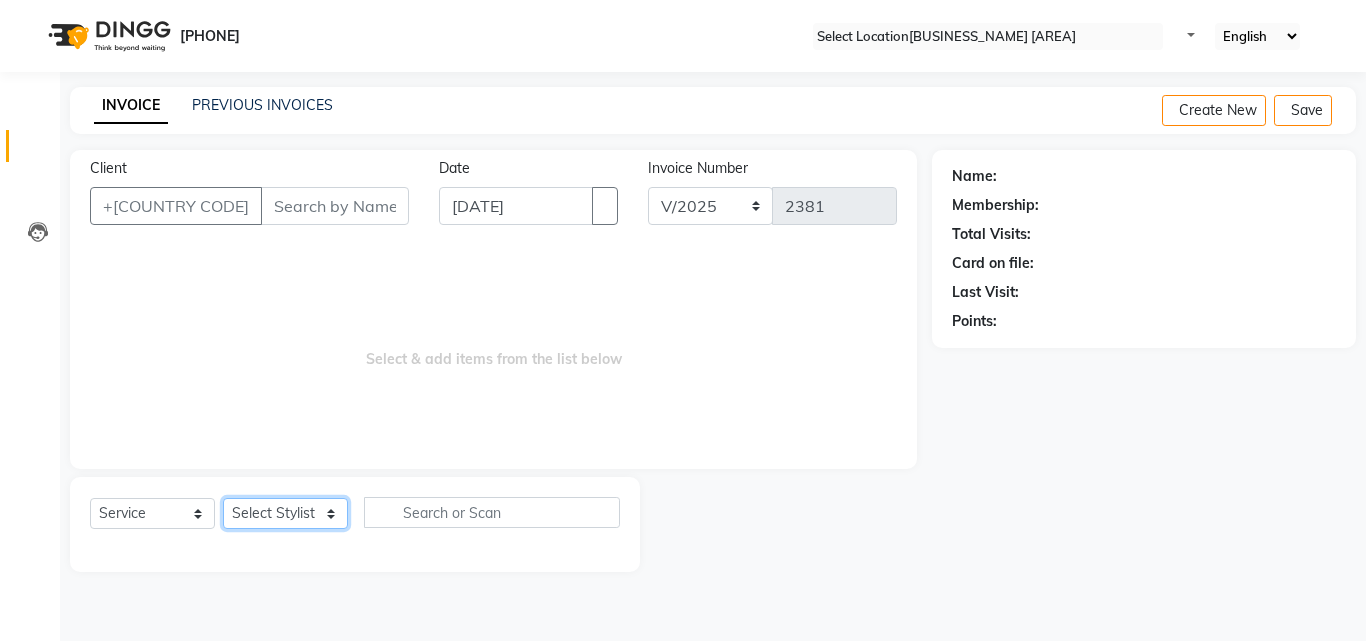 click on "Select Stylist Addiction Salon ALI ANJALI BANSIKA GOURAV KARAN KARAN DEEP  KOUSHIK Nikhil Nilesh  PAL Pranav REKHA RATHOD SHARDA" at bounding box center [285, 513] 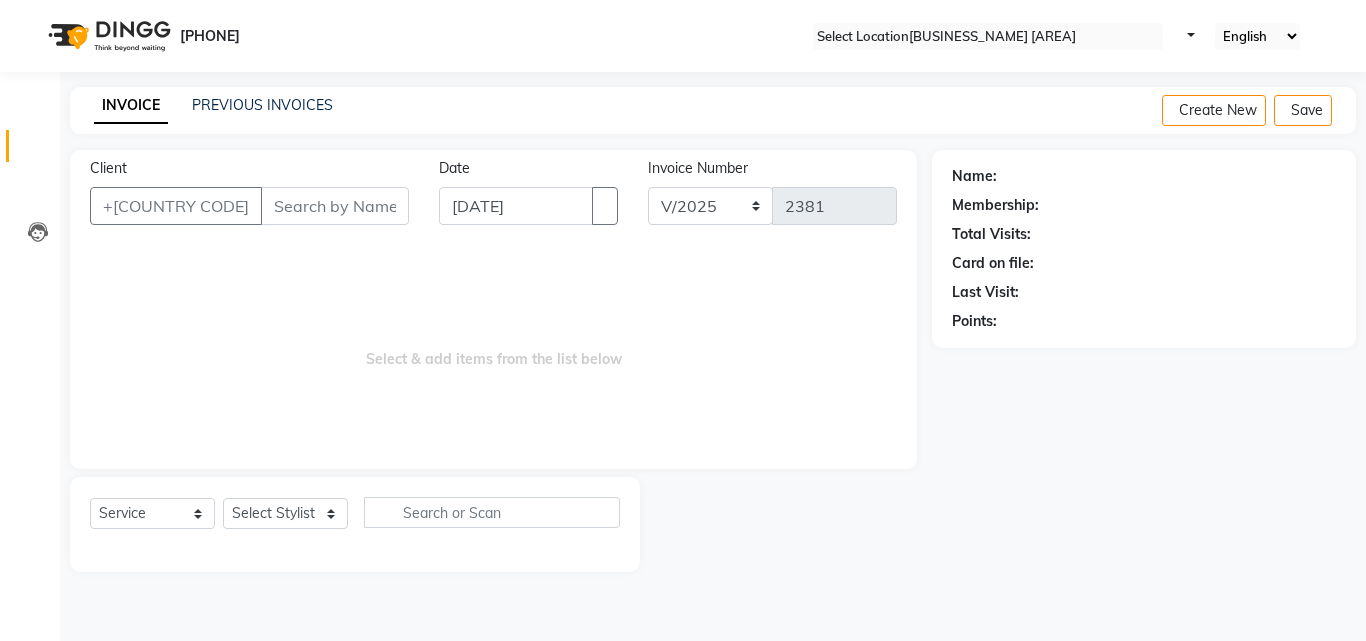 click at bounding box center (1183, 36) 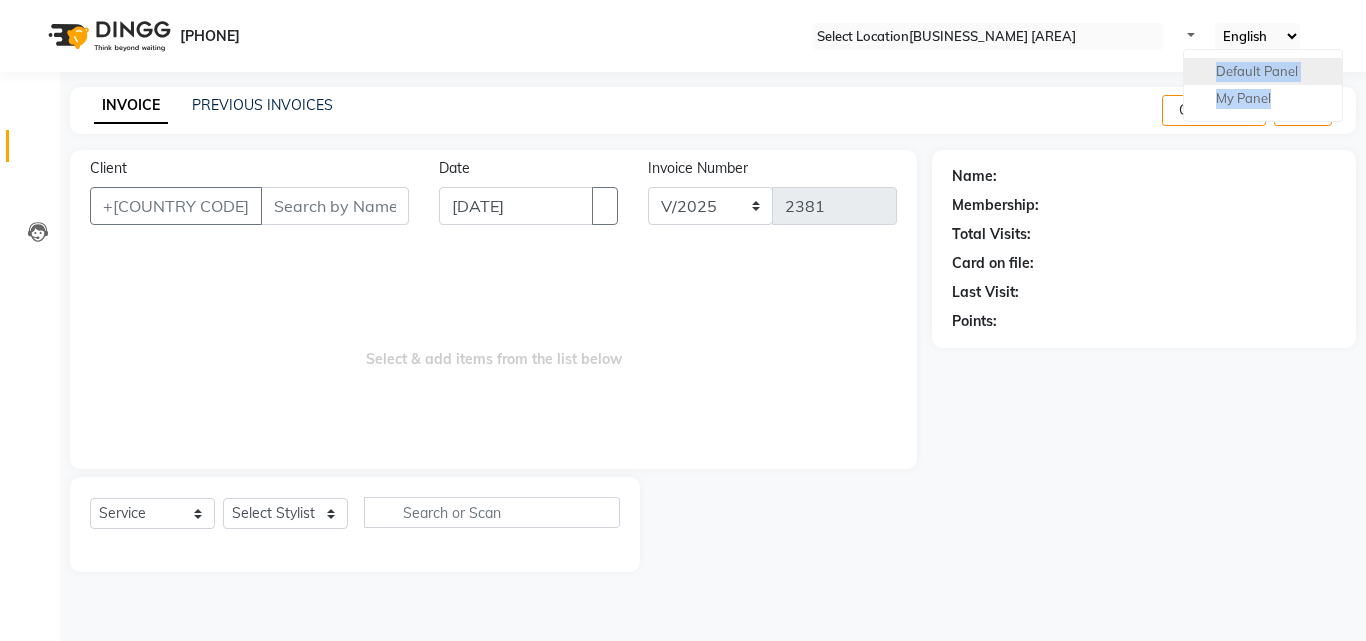 drag, startPoint x: 1142, startPoint y: 30, endPoint x: 1144, endPoint y: 47, distance: 17.117243 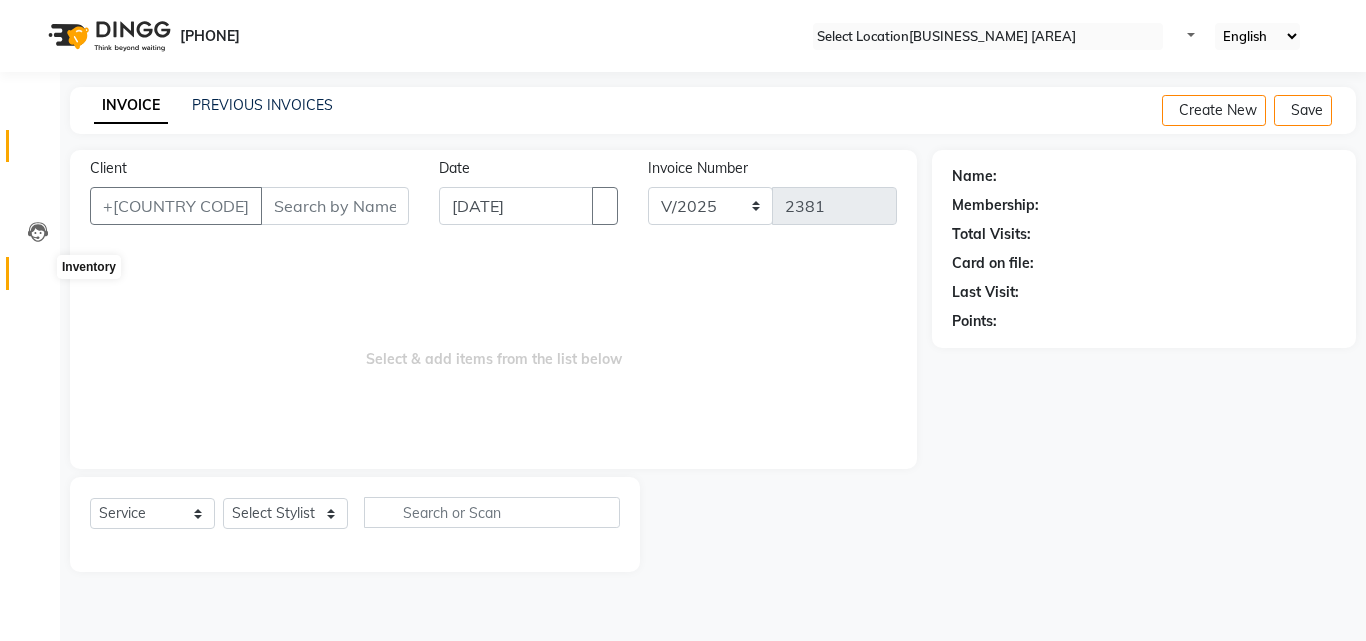 click at bounding box center [37, 278] 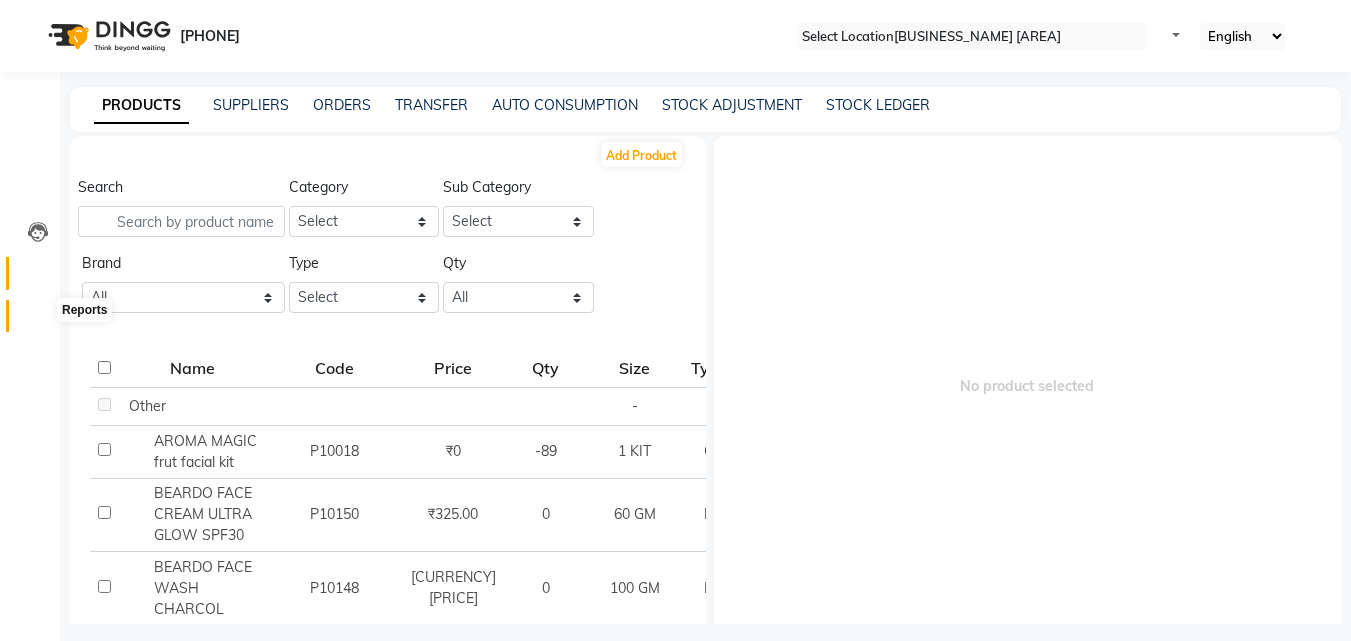 click at bounding box center (38, 321) 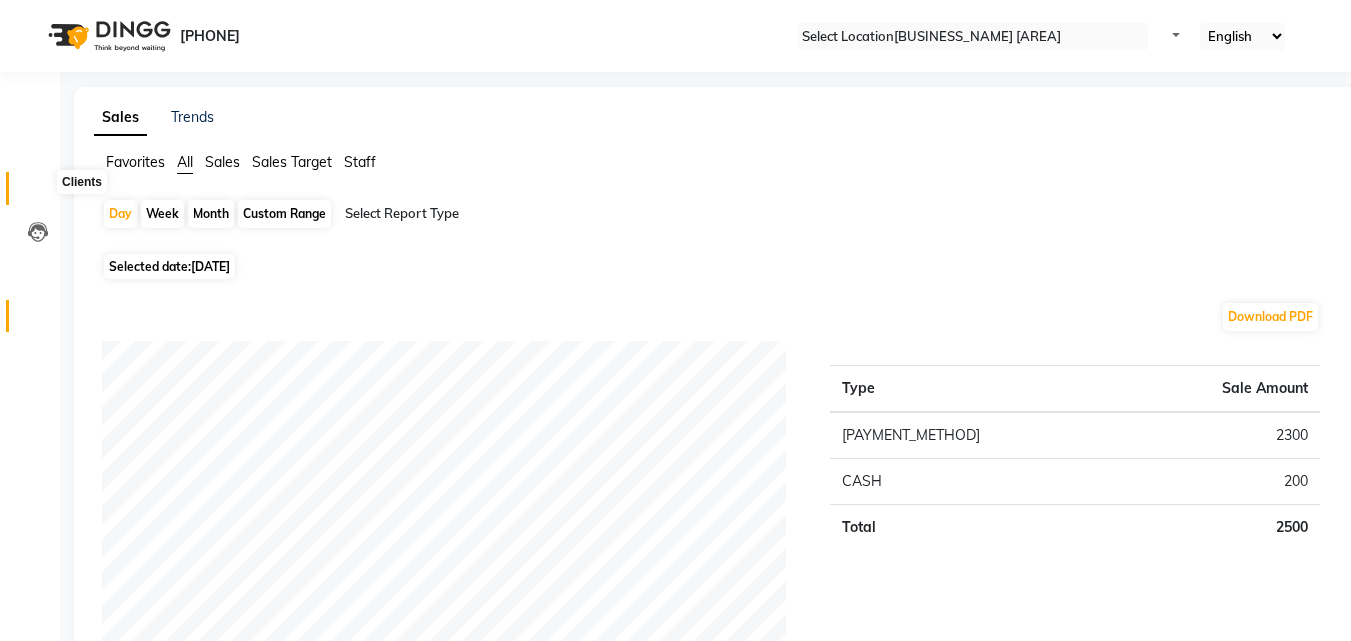 click at bounding box center (37, 193) 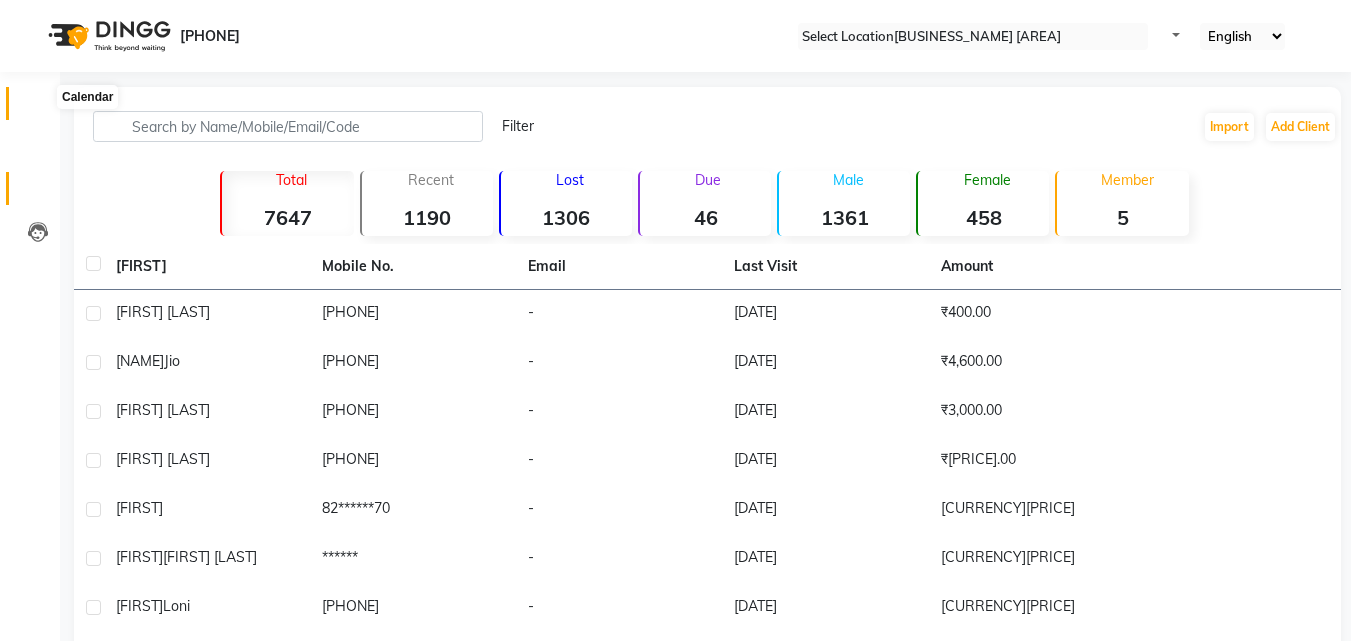 click at bounding box center (38, 108) 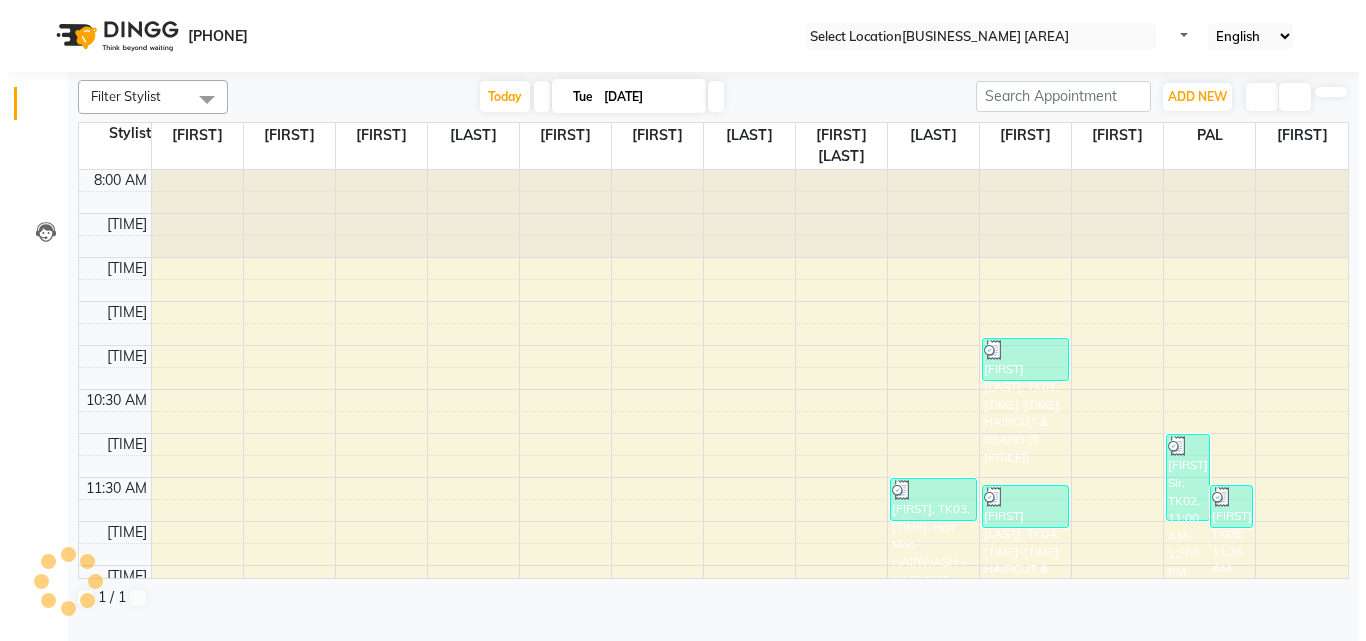 scroll, scrollTop: 0, scrollLeft: 0, axis: both 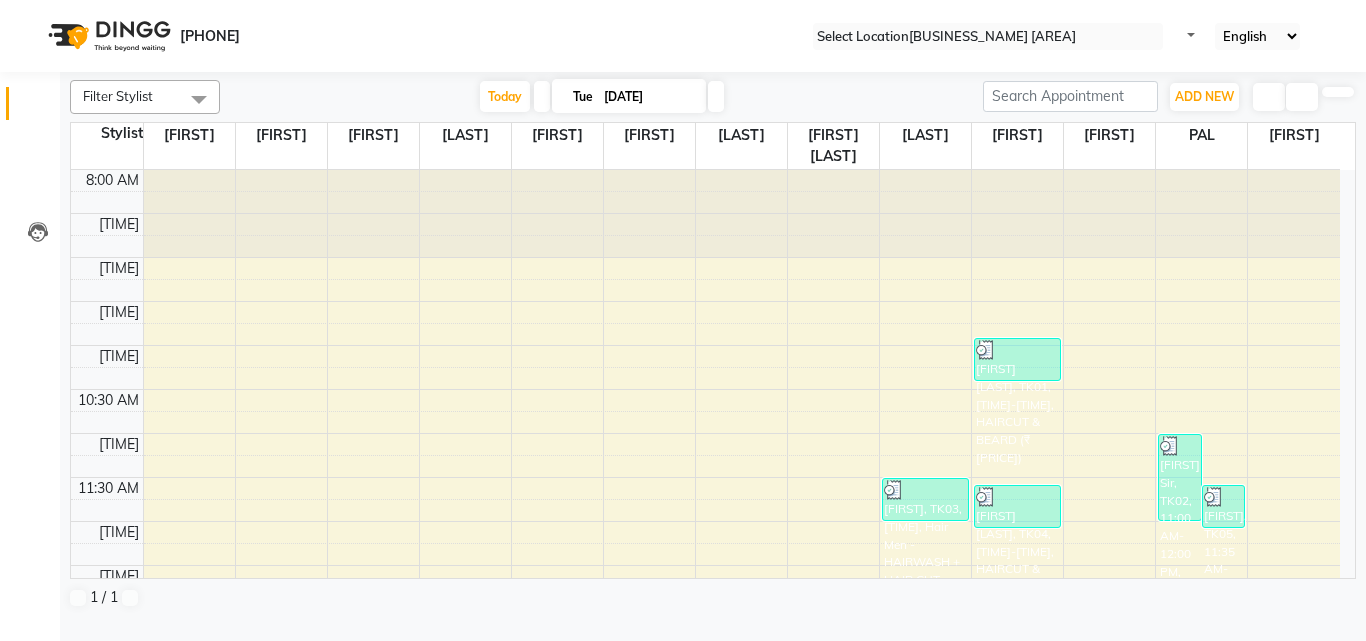 click at bounding box center [31, 8] 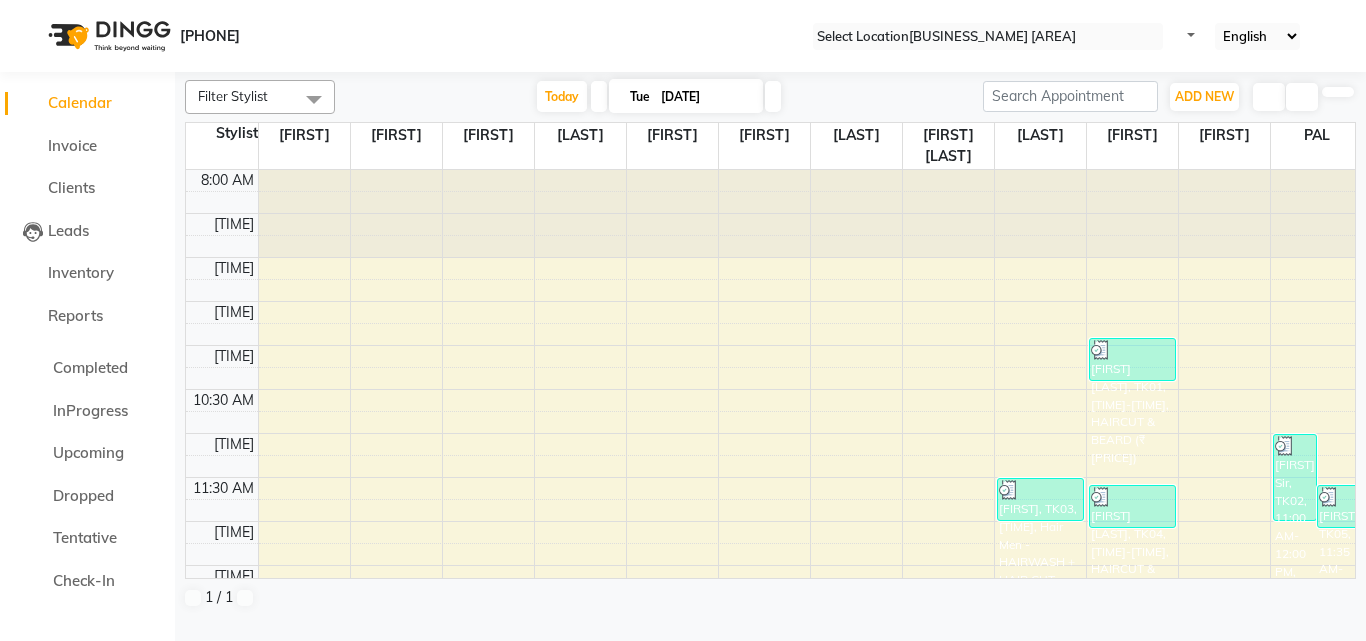 click on "Leads" at bounding box center (87, 231) 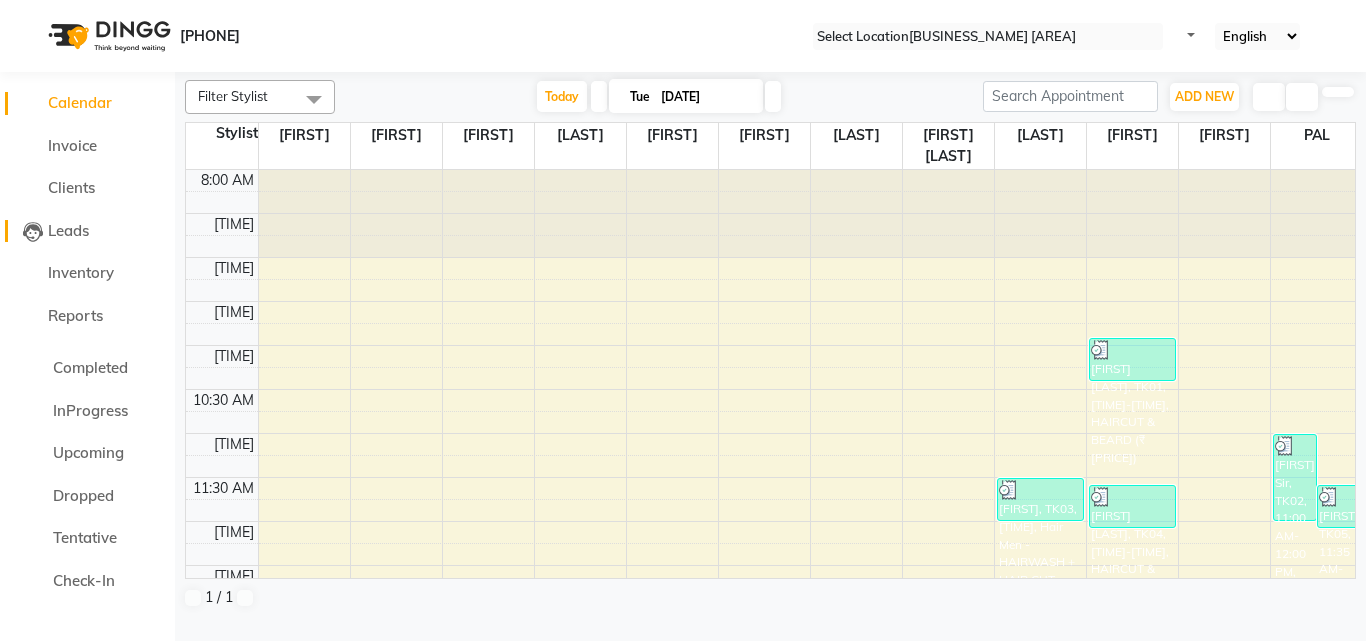 click on "Leads" at bounding box center (68, 230) 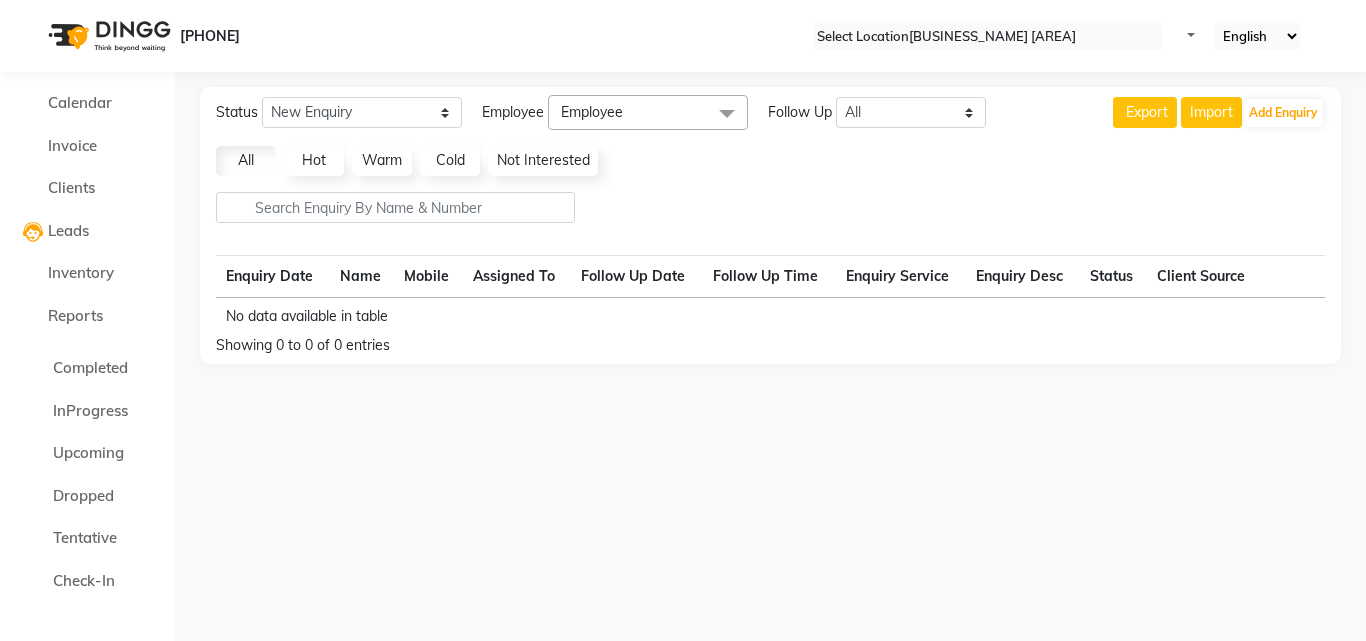 click at bounding box center [727, 114] 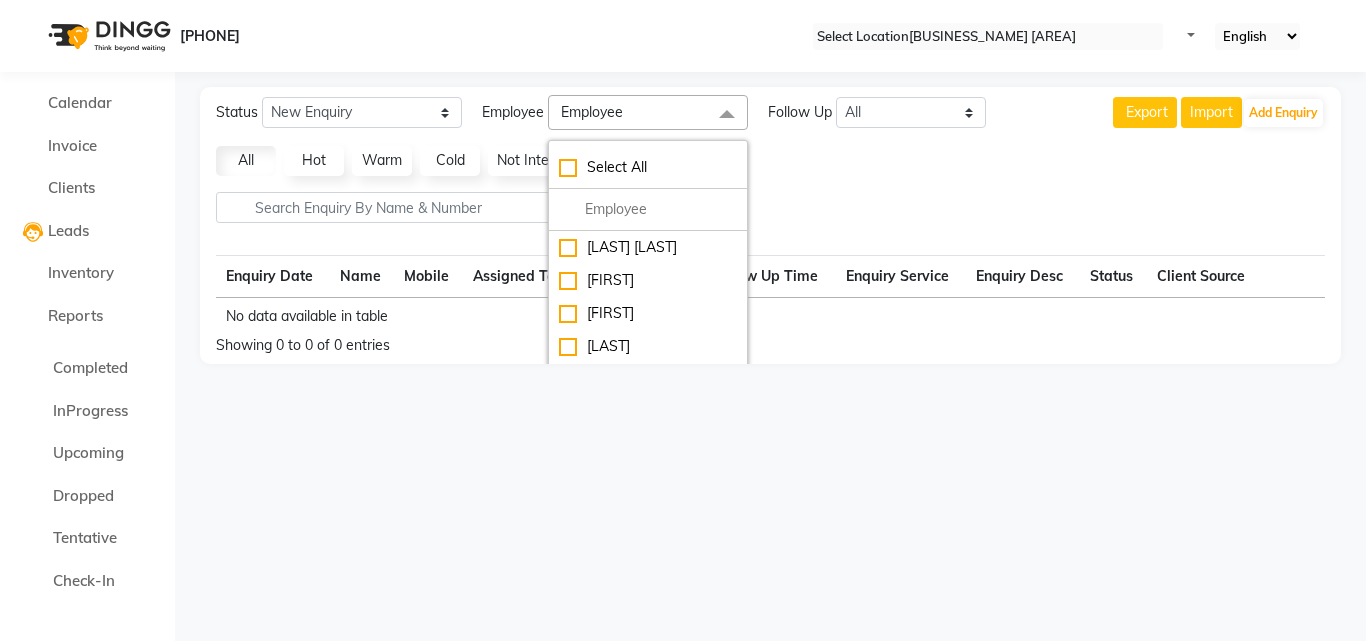 click on "All Hot Warm Cold  Not Interested" at bounding box center (770, 161) 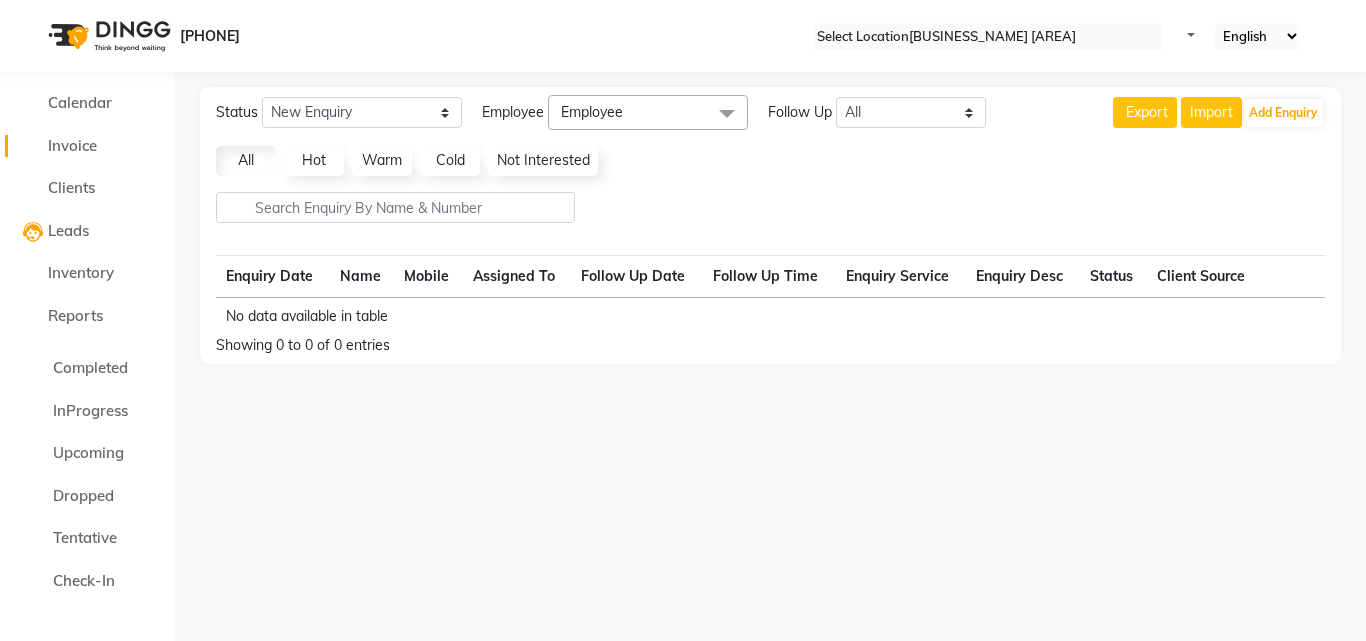 click on "Invoice" at bounding box center (72, 145) 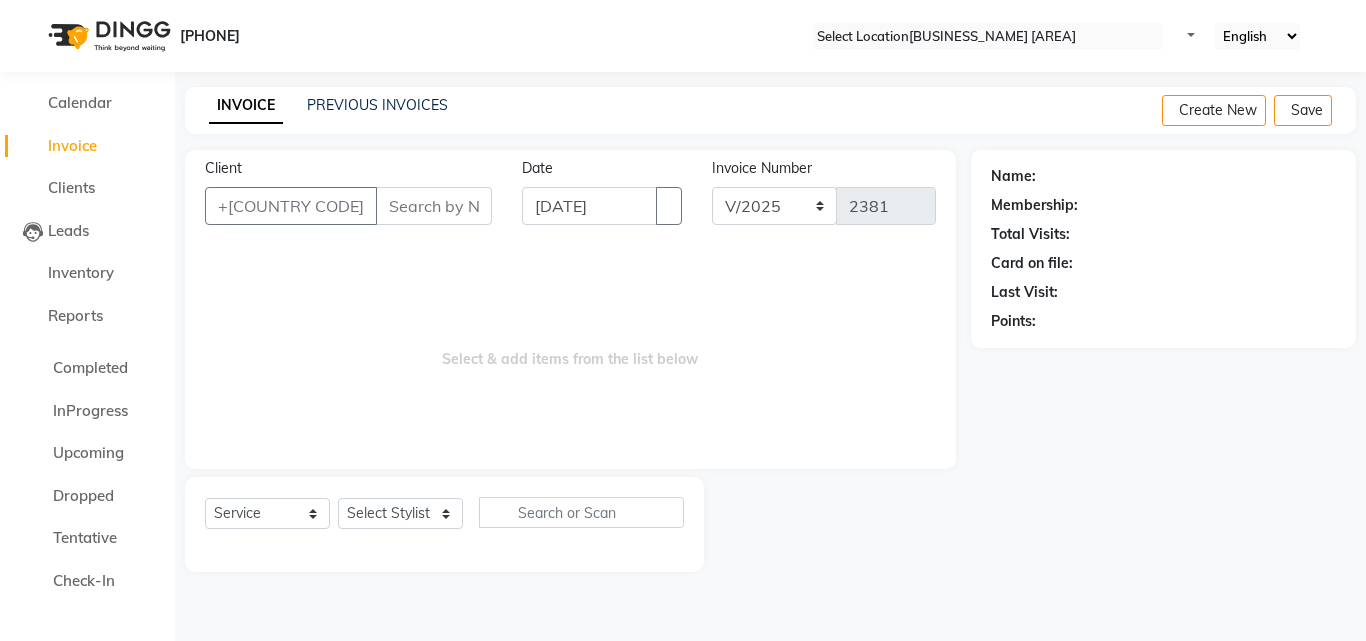 click on "Create New   Save" at bounding box center [1259, 110] 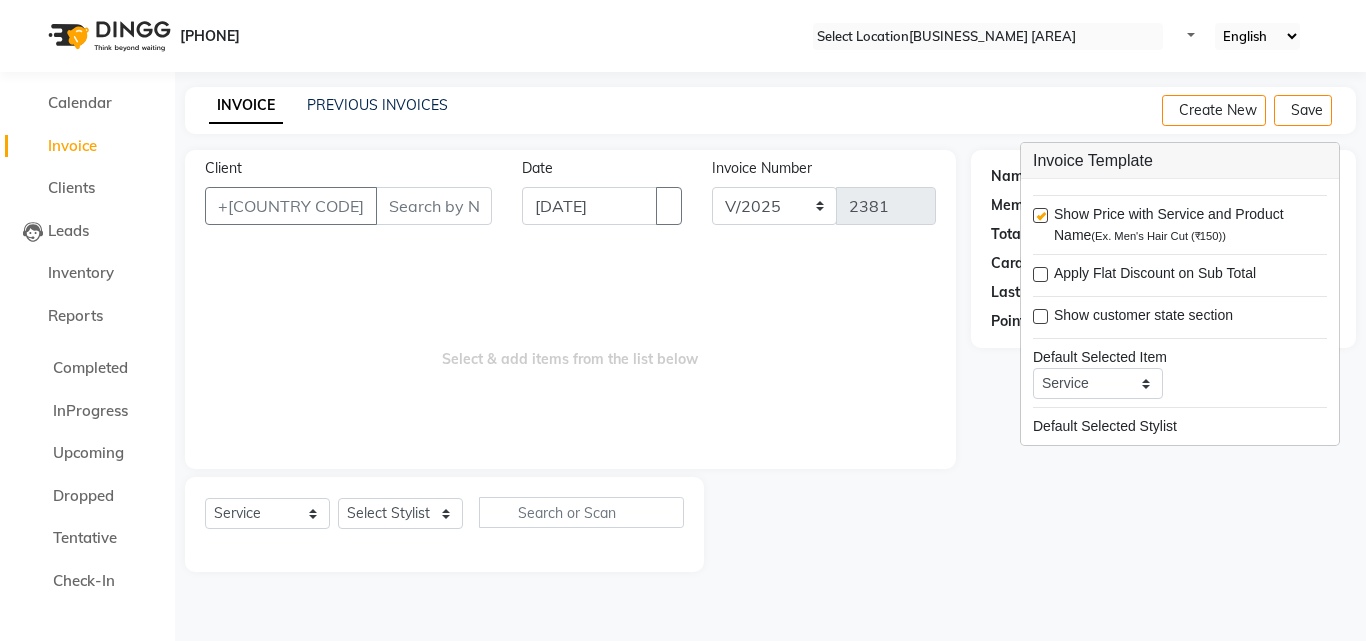 click at bounding box center [1340, 110] 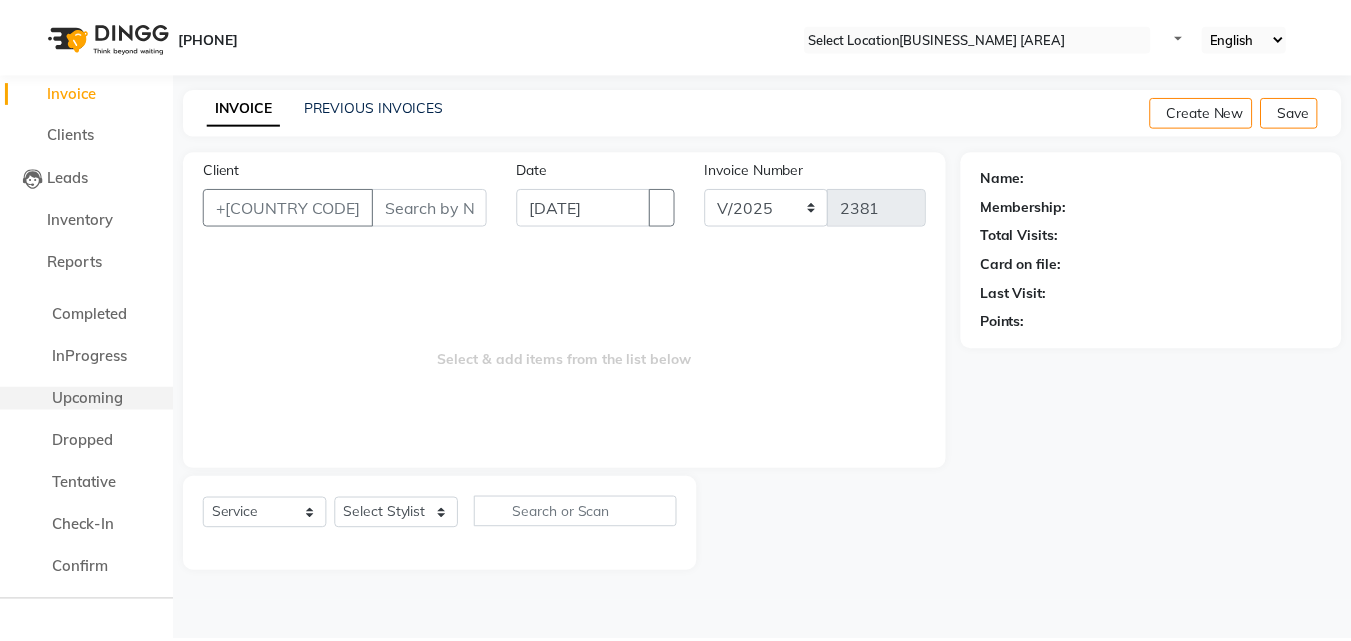 scroll, scrollTop: 0, scrollLeft: 0, axis: both 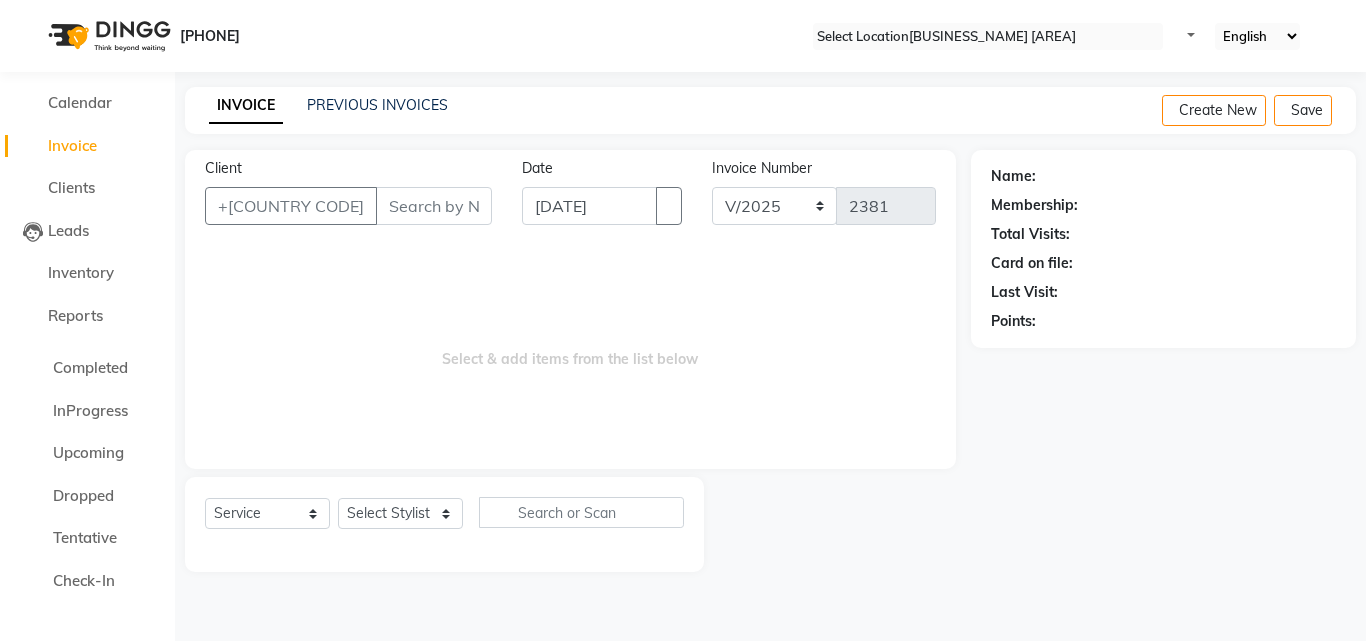 click at bounding box center (31, 8) 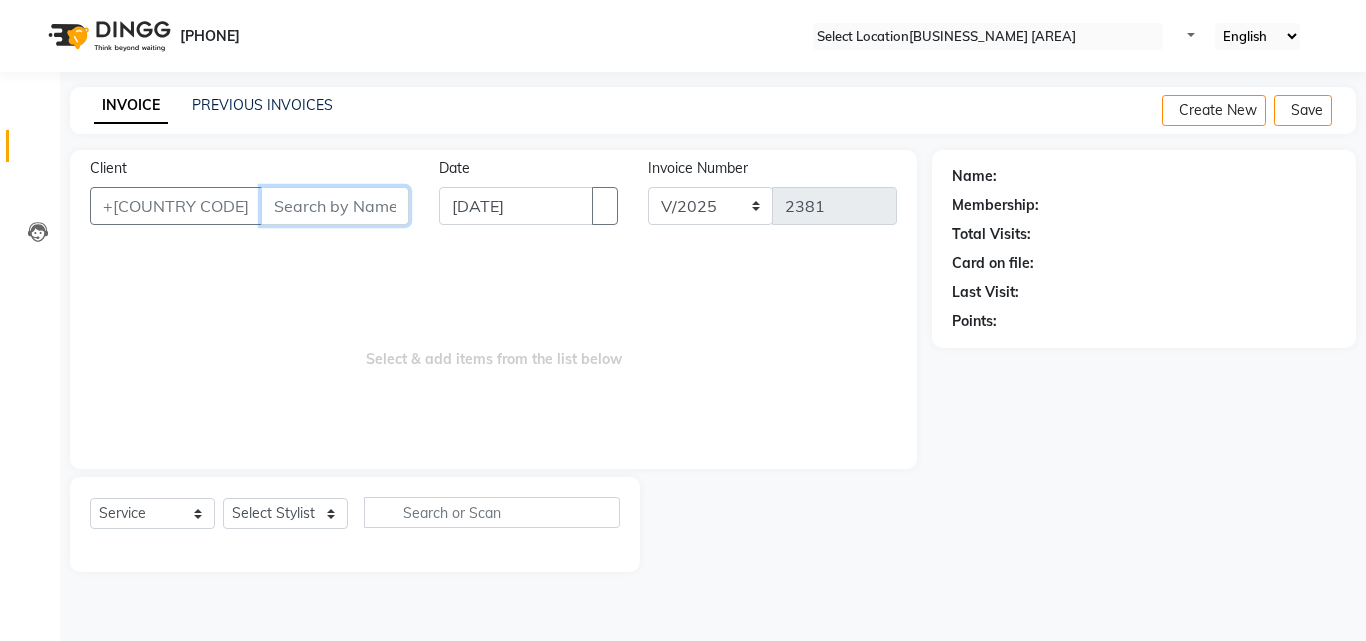 click on "Client" at bounding box center (335, 206) 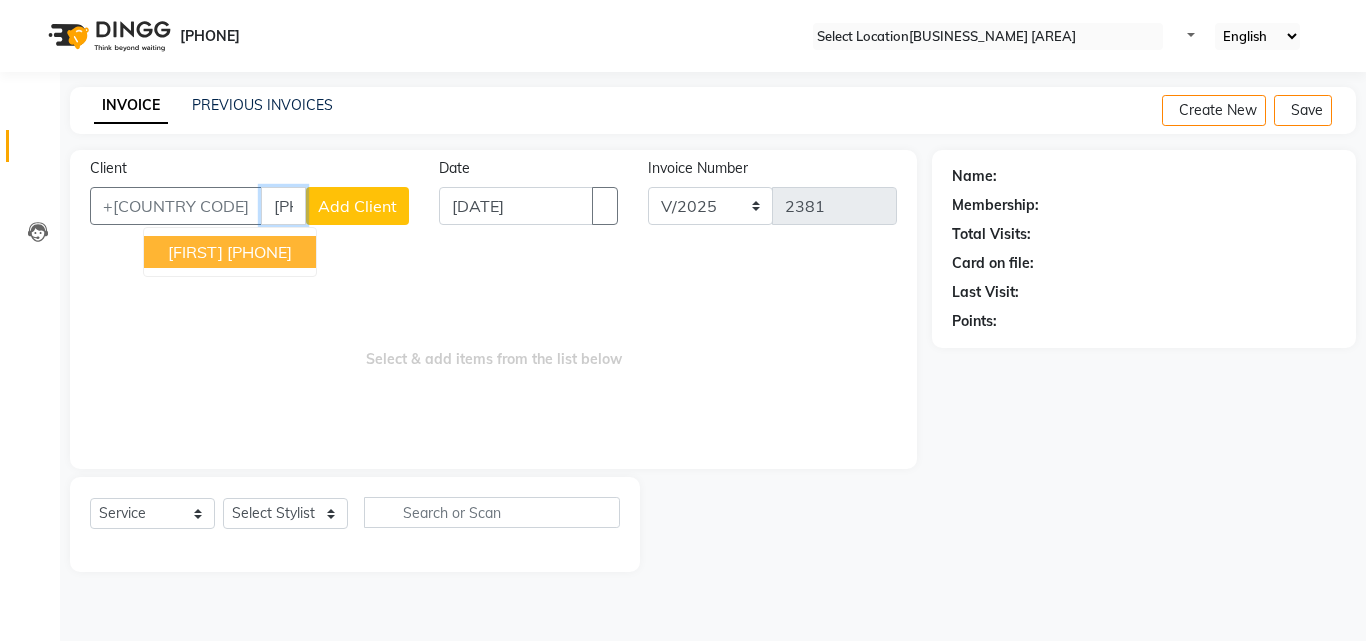 type on "[PHONE]" 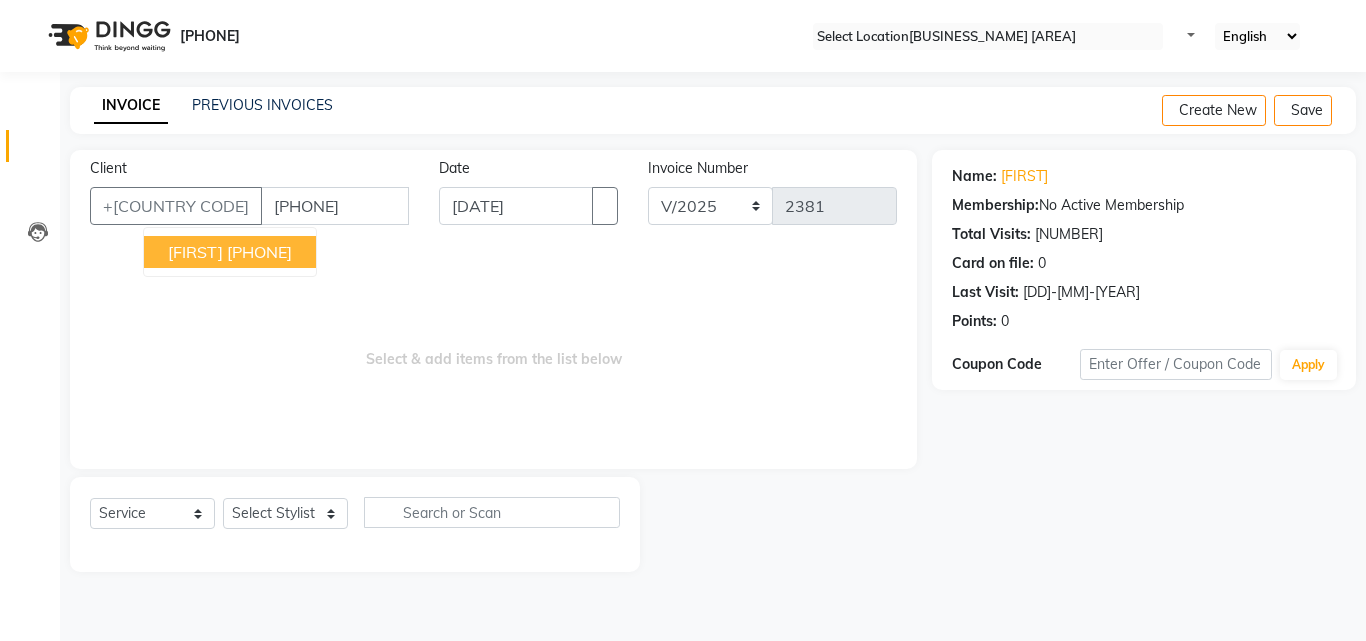 click on "[PHONE]" at bounding box center (259, 252) 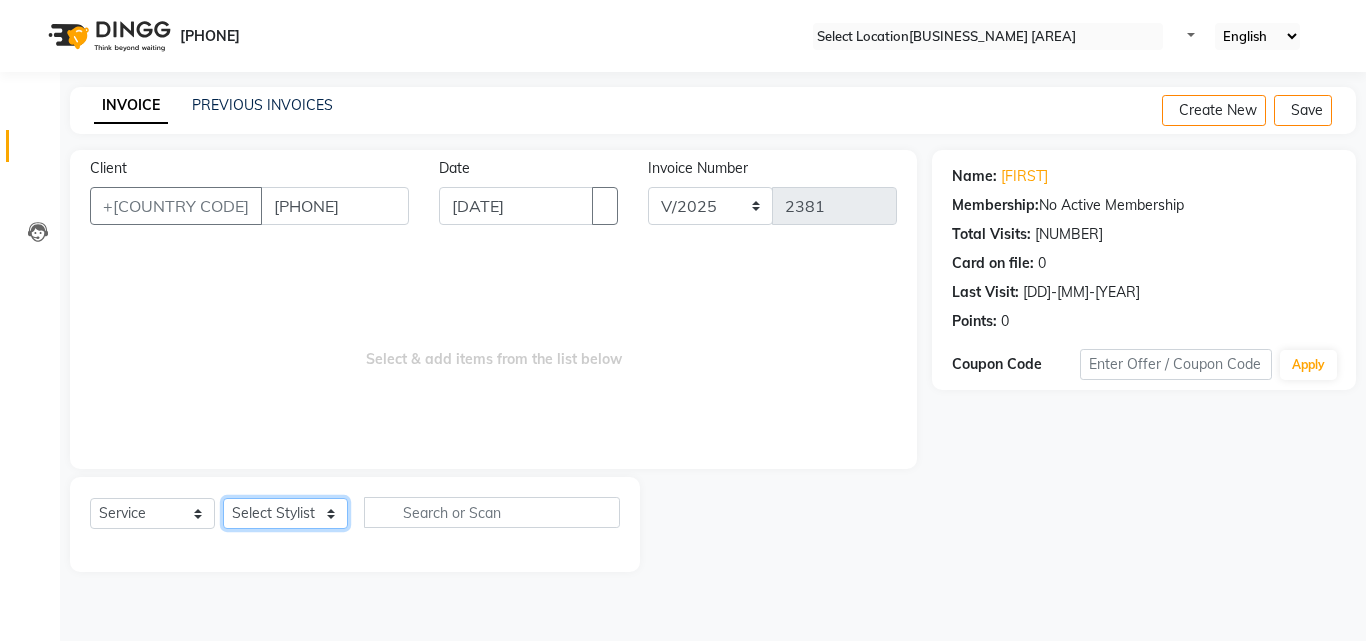 click on "Select Stylist Addiction Salon ALI ANJALI BANSIKA GOURAV KARAN KARAN DEEP  KOUSHIK Nikhil Nilesh  PAL Pranav REKHA RATHOD SHARDA" at bounding box center [285, 513] 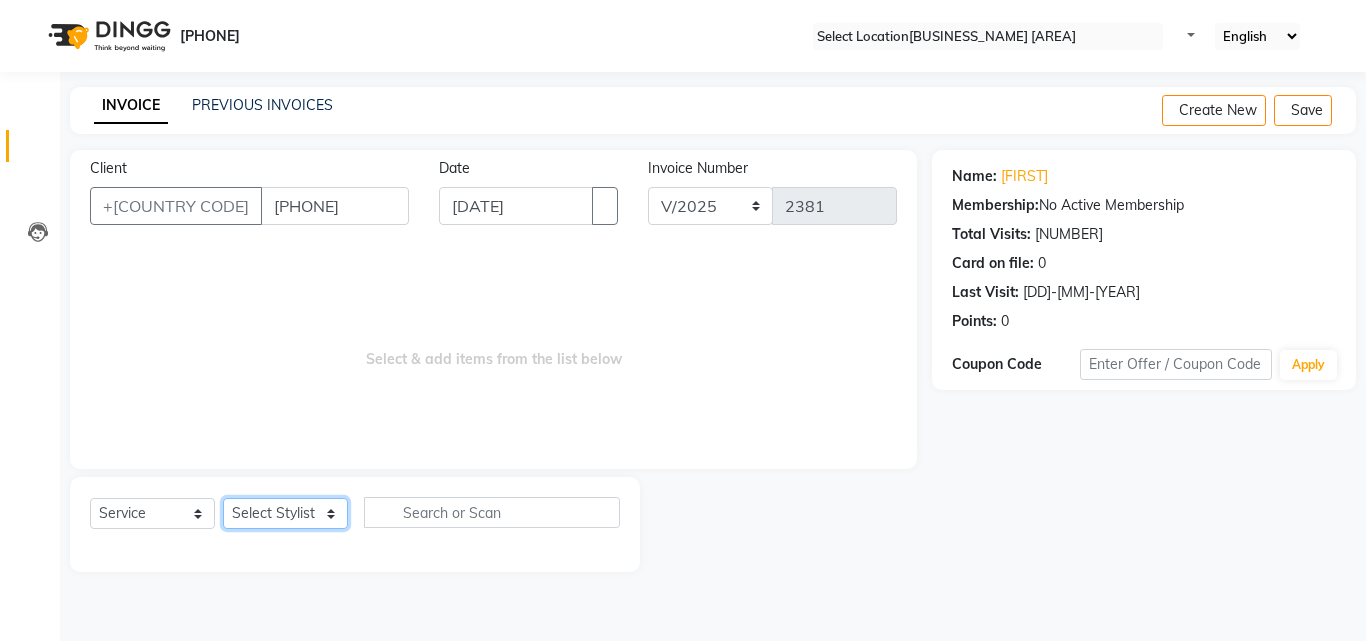 select on "50851" 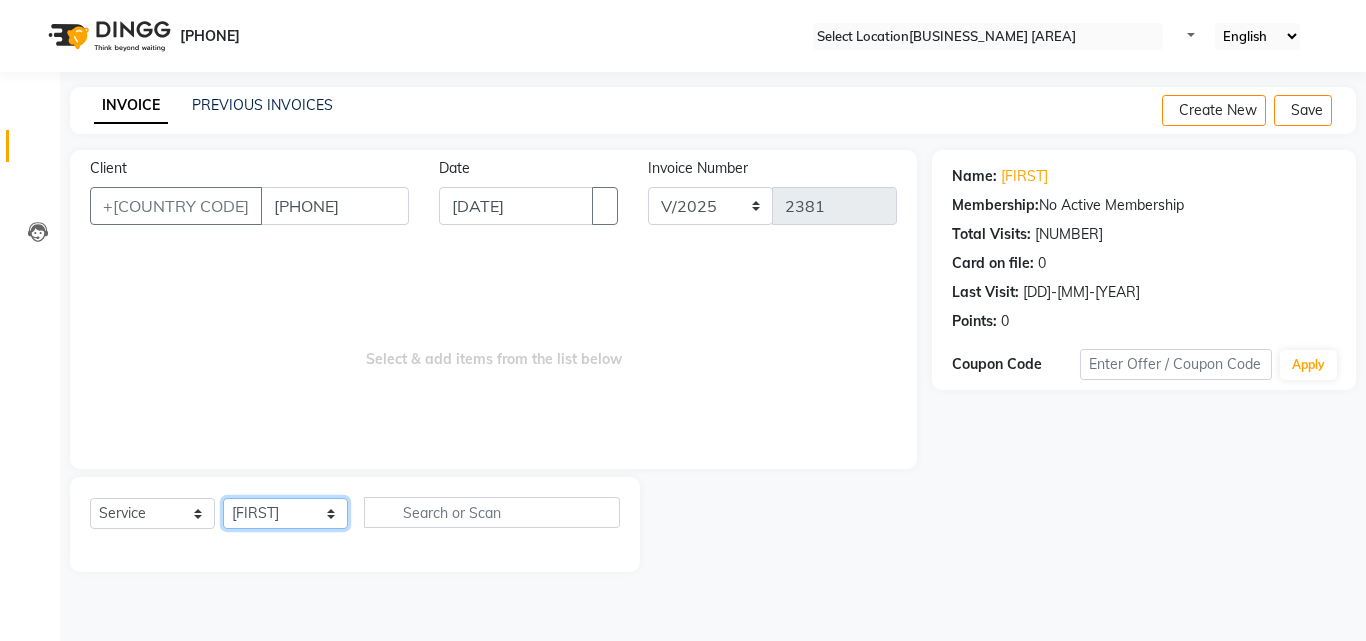 click on "Select Stylist Addiction Salon ALI ANJALI BANSIKA GOURAV KARAN KARAN DEEP  KOUSHIK Nikhil Nilesh  PAL Pranav REKHA RATHOD SHARDA" at bounding box center [285, 513] 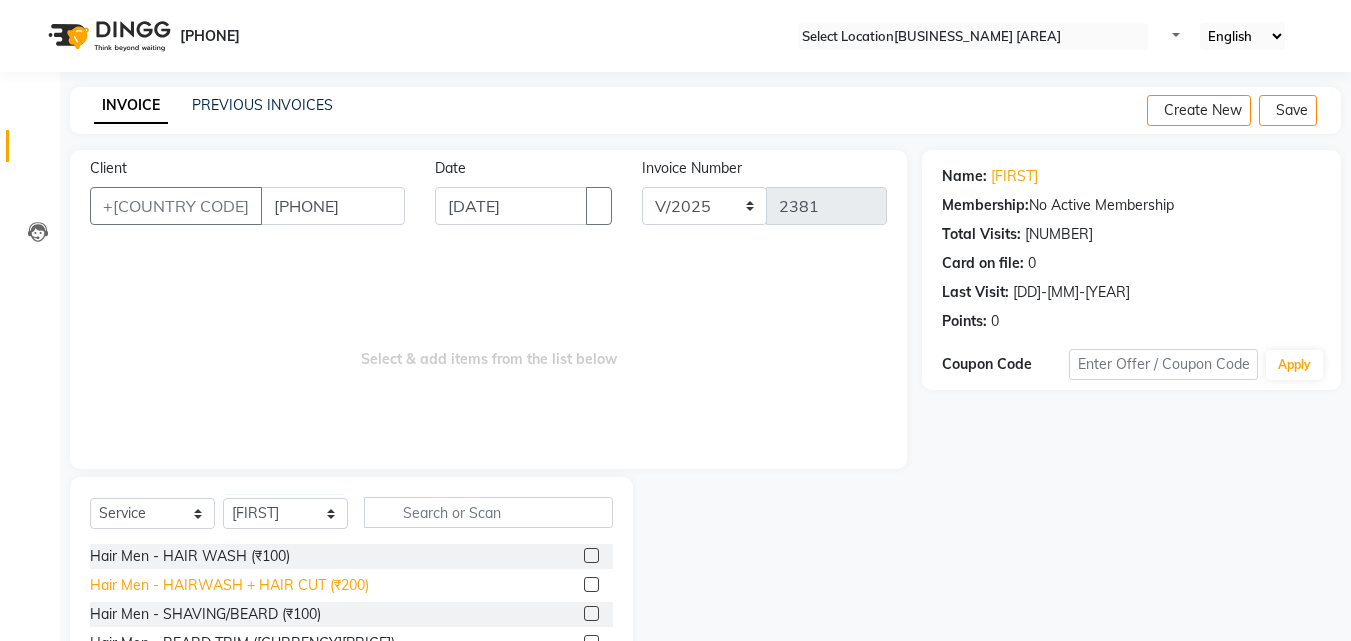 click on "Hair Men - HAIRWASH + HAIR CUT (₹200)" at bounding box center [190, 556] 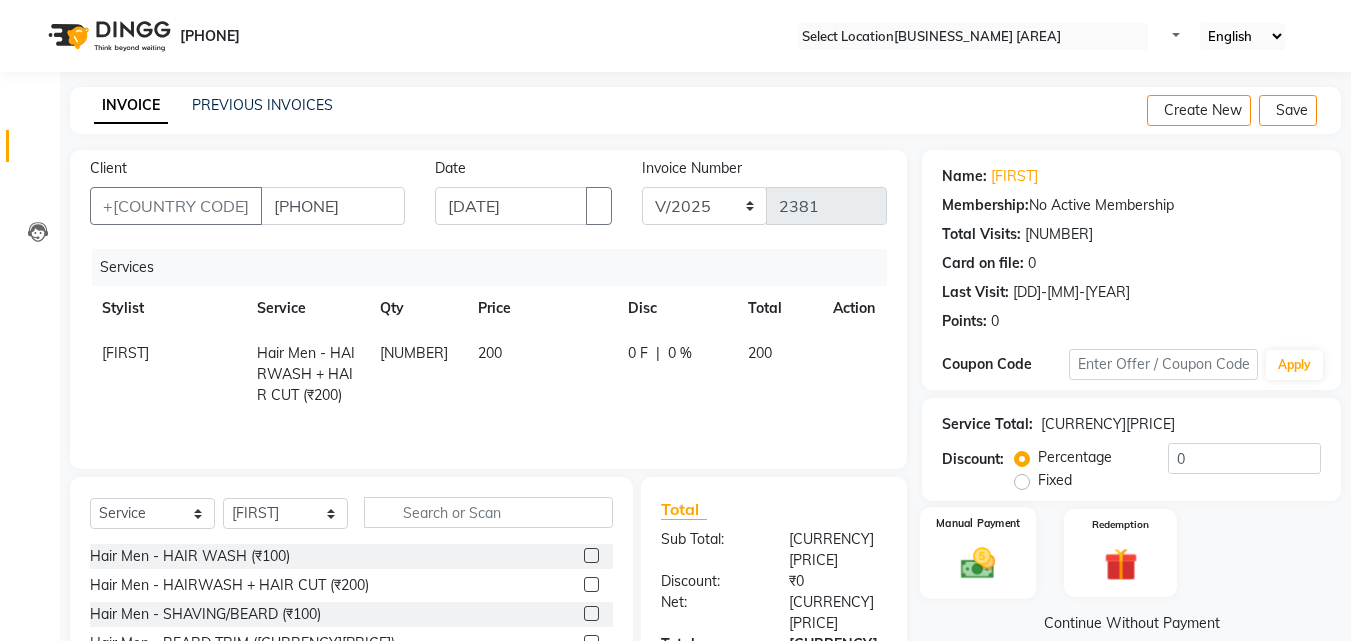 click at bounding box center [978, 563] 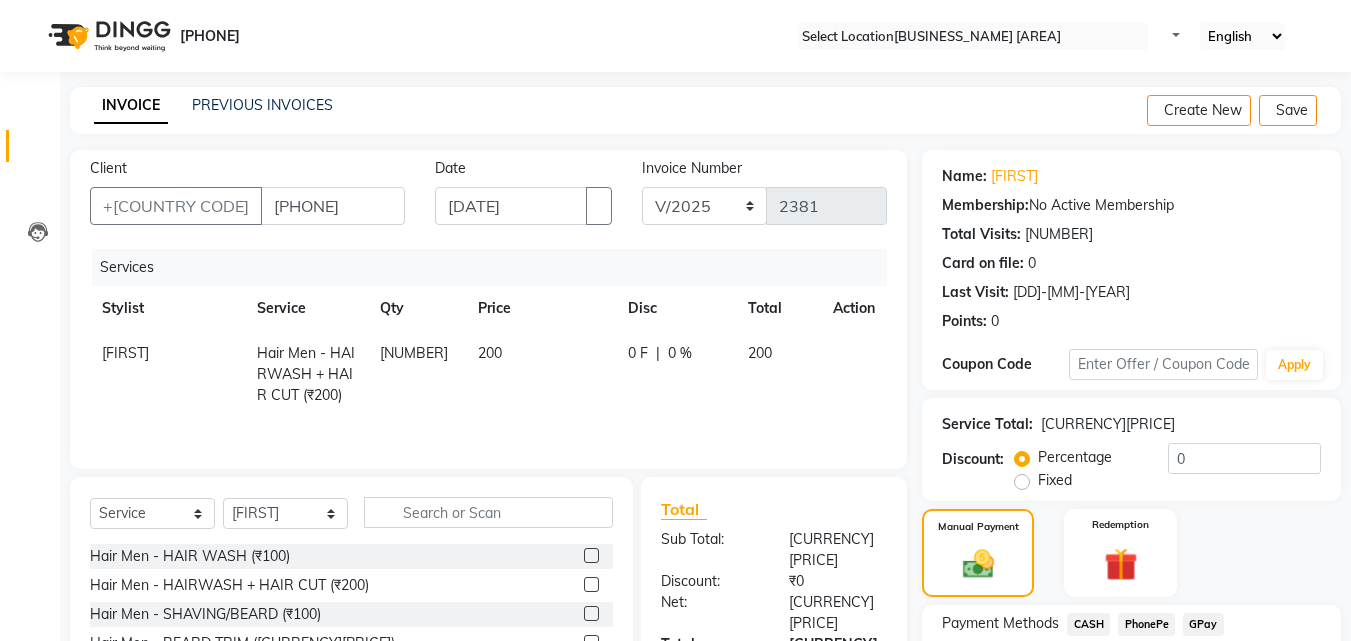 click on "CASH" at bounding box center [1088, 624] 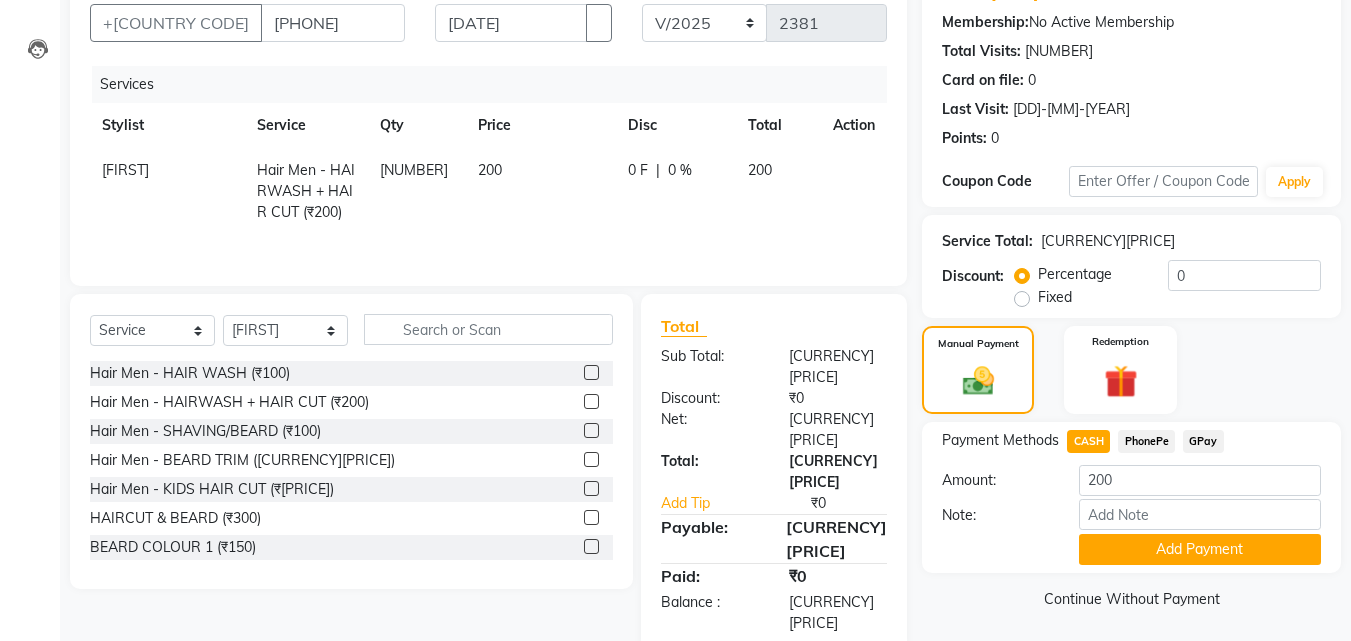 scroll, scrollTop: 191, scrollLeft: 0, axis: vertical 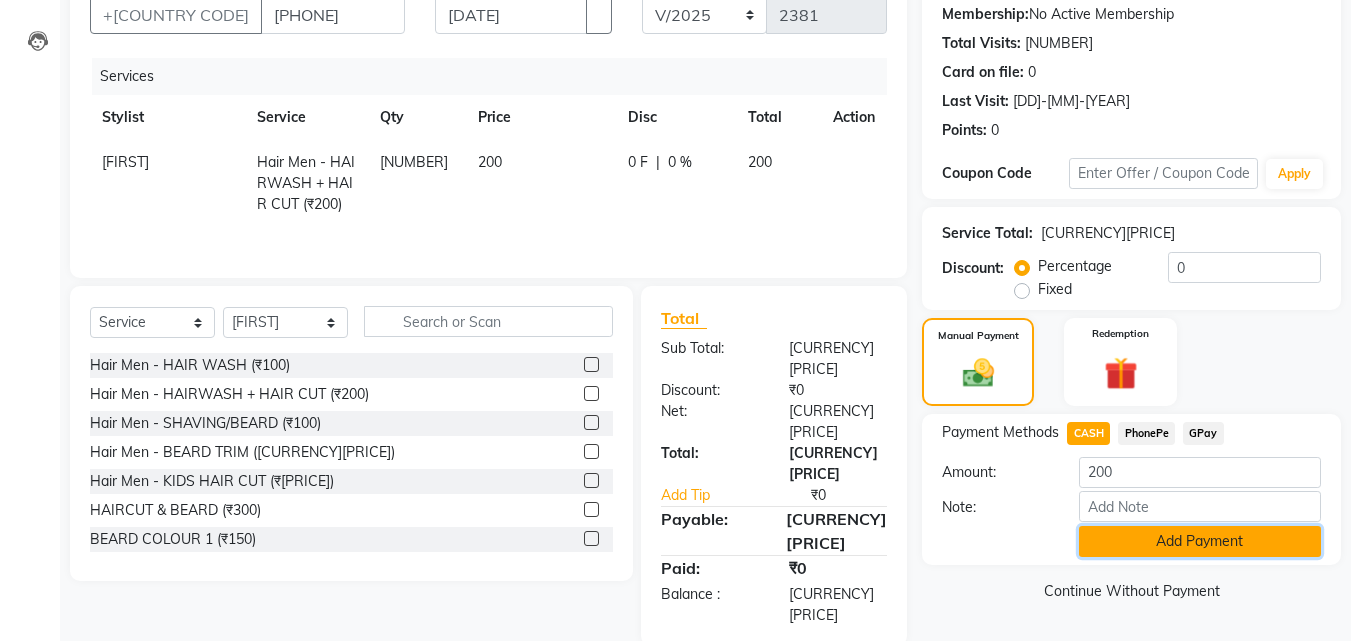 click on "Add Payment" at bounding box center (1200, 541) 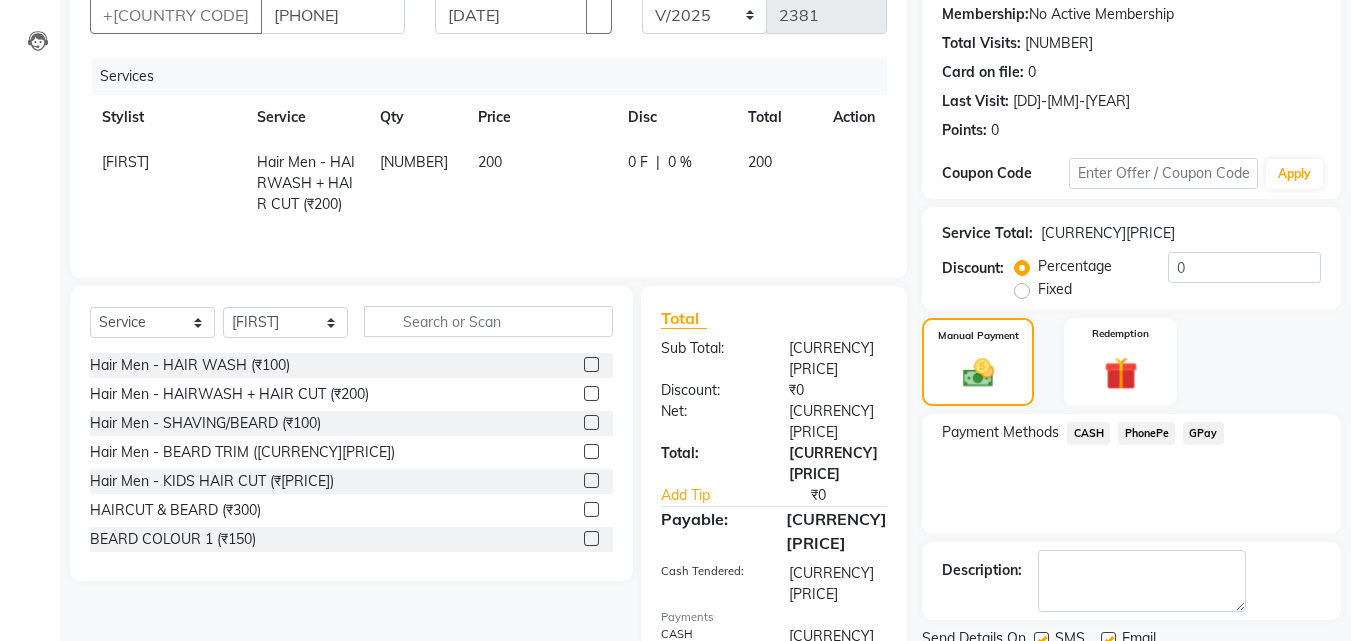 scroll, scrollTop: 275, scrollLeft: 0, axis: vertical 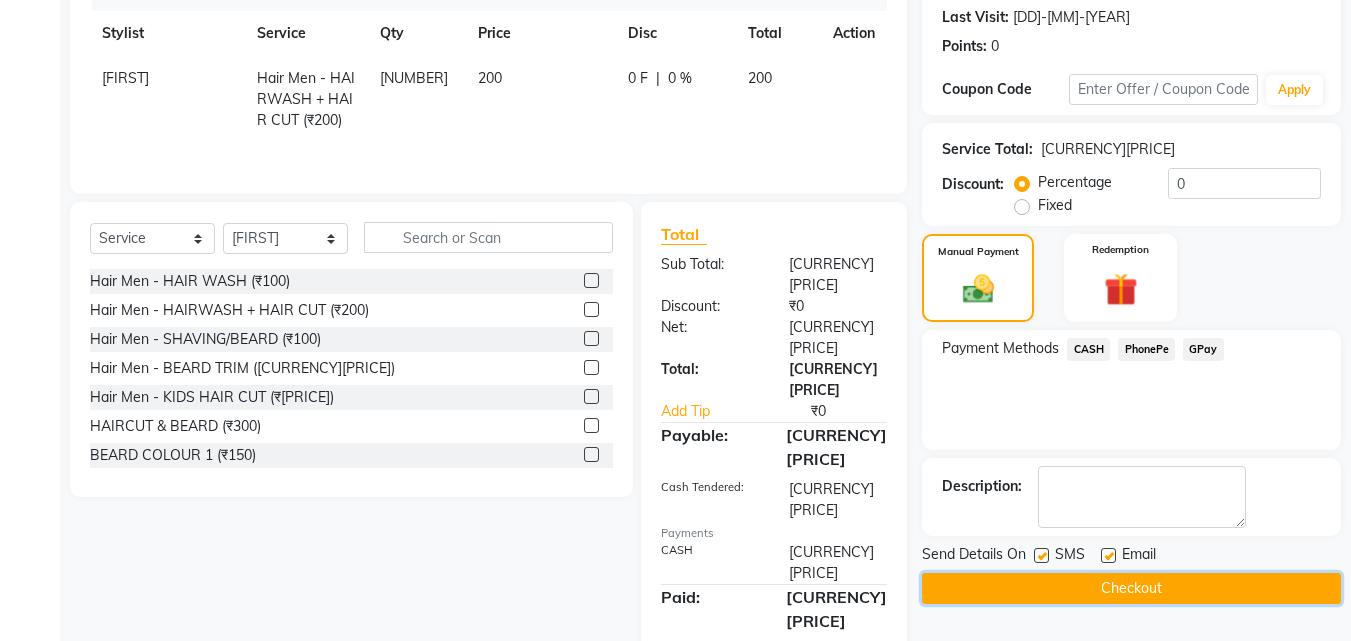 click on "Checkout" at bounding box center (1131, 588) 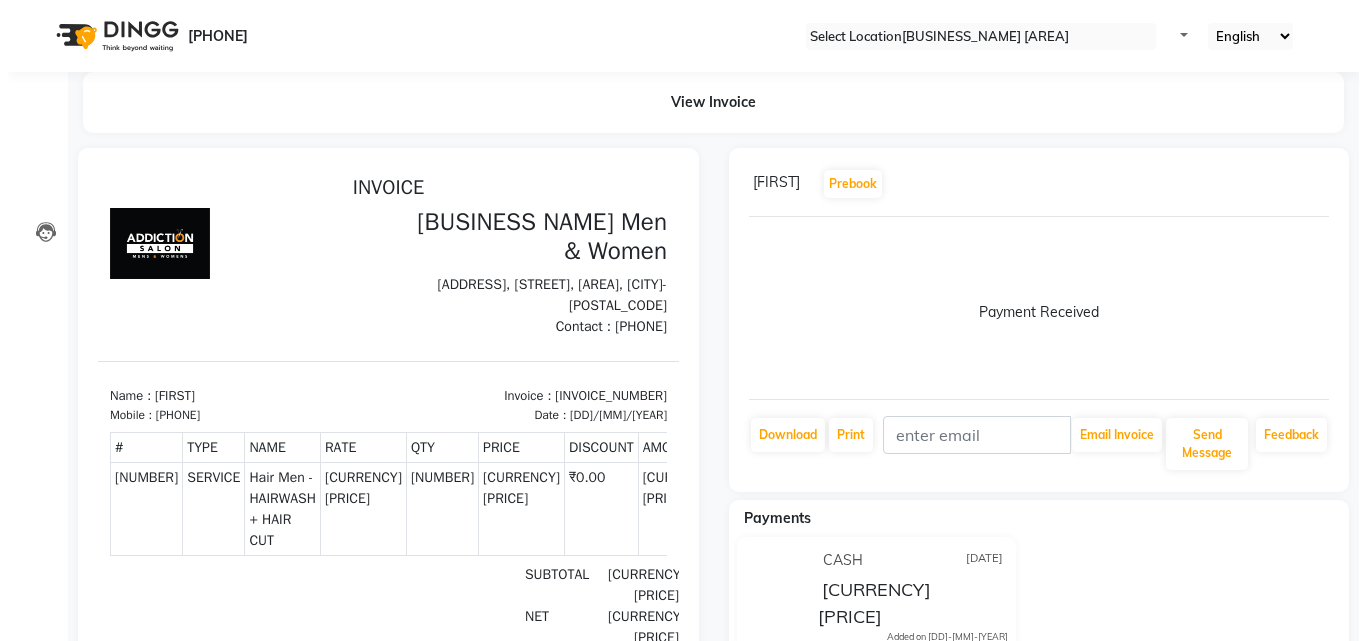 scroll, scrollTop: 0, scrollLeft: 0, axis: both 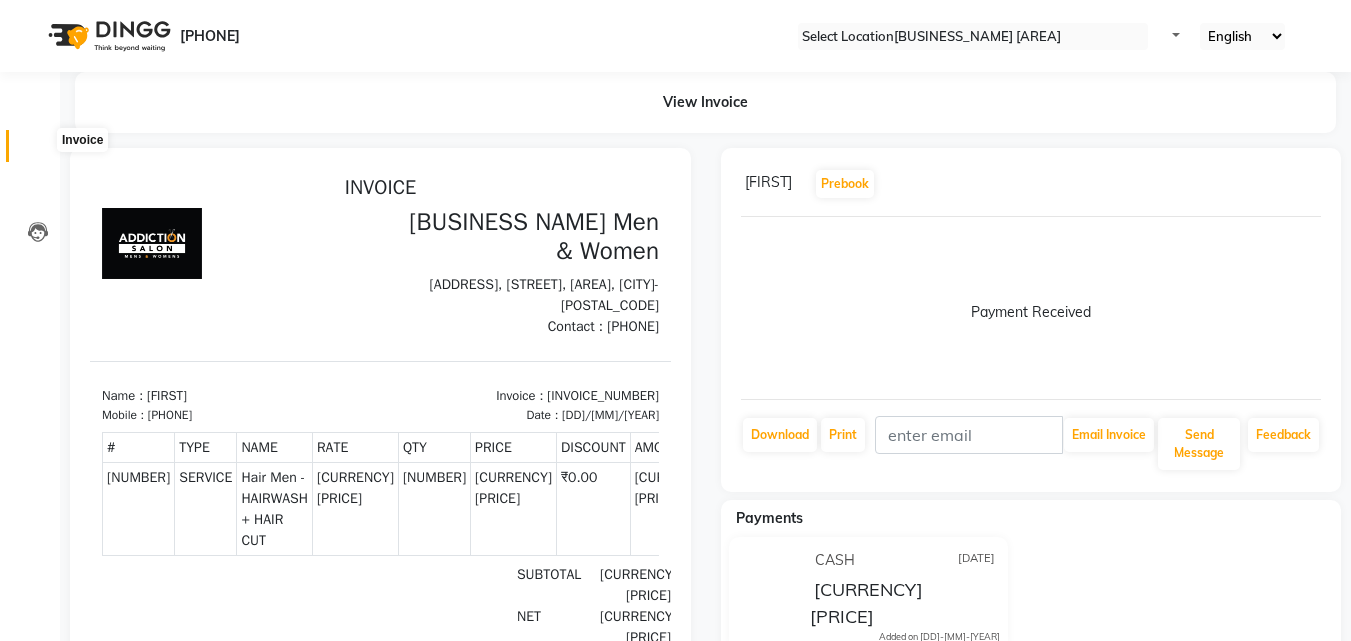 click at bounding box center [37, 151] 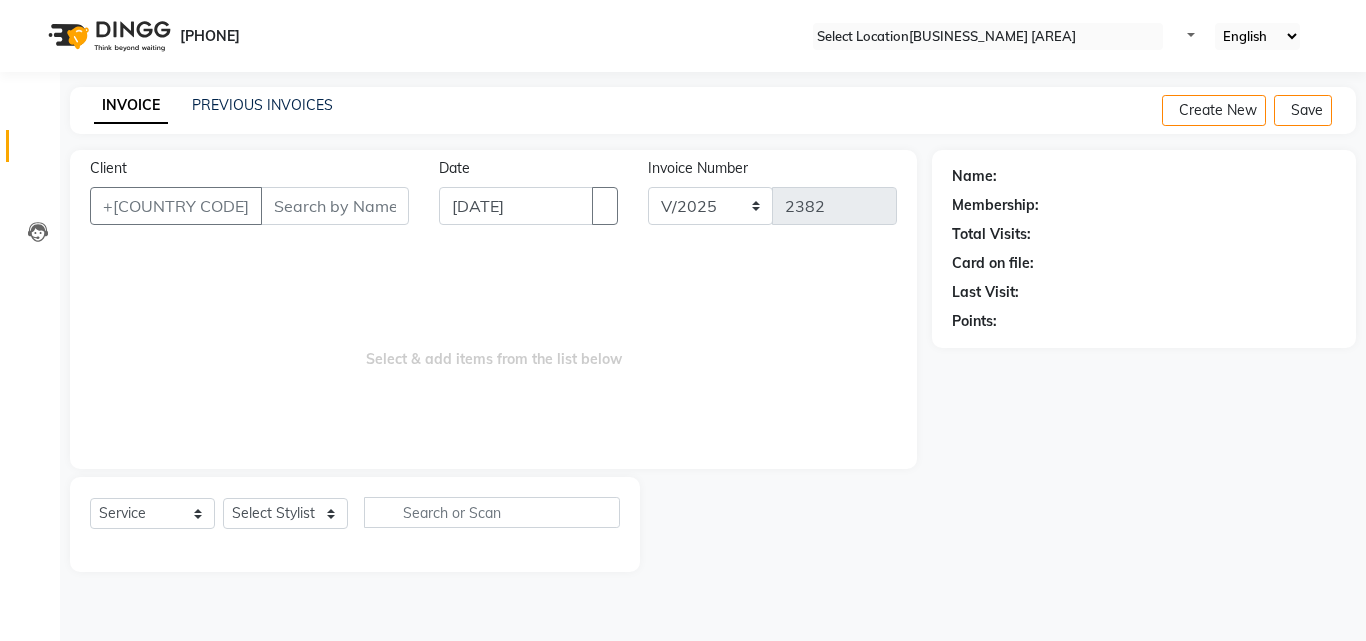 click on "Client" at bounding box center [335, 206] 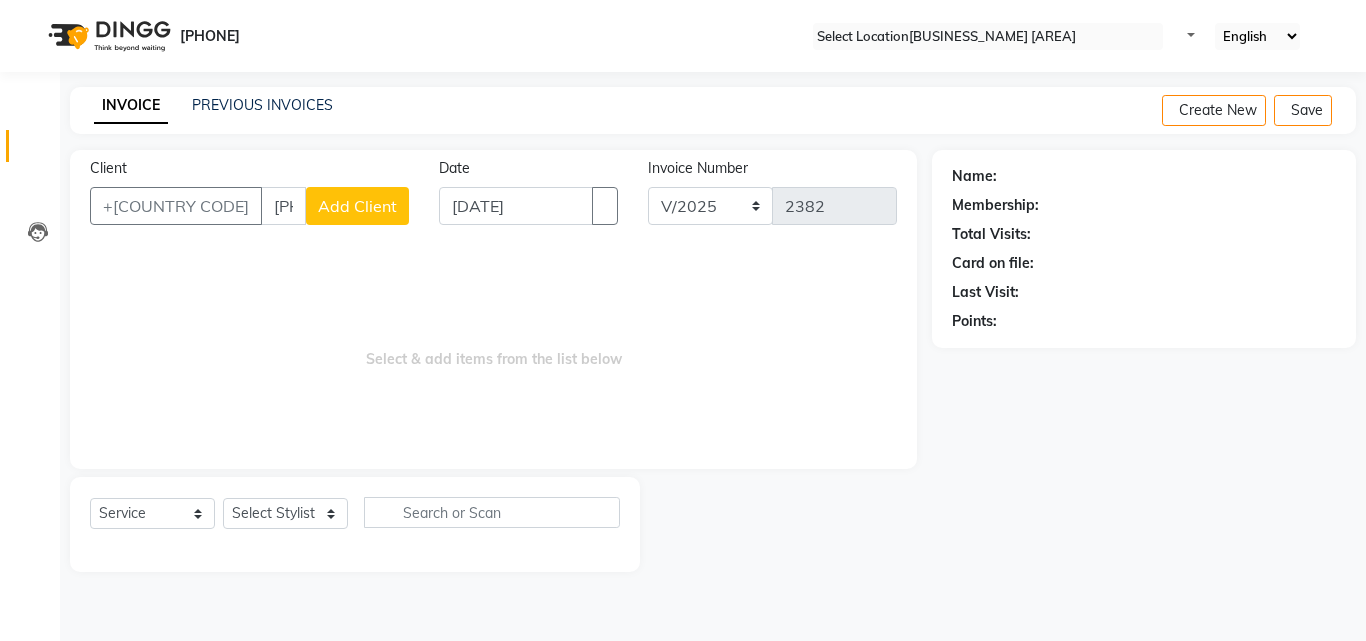 type on "[PHONE]" 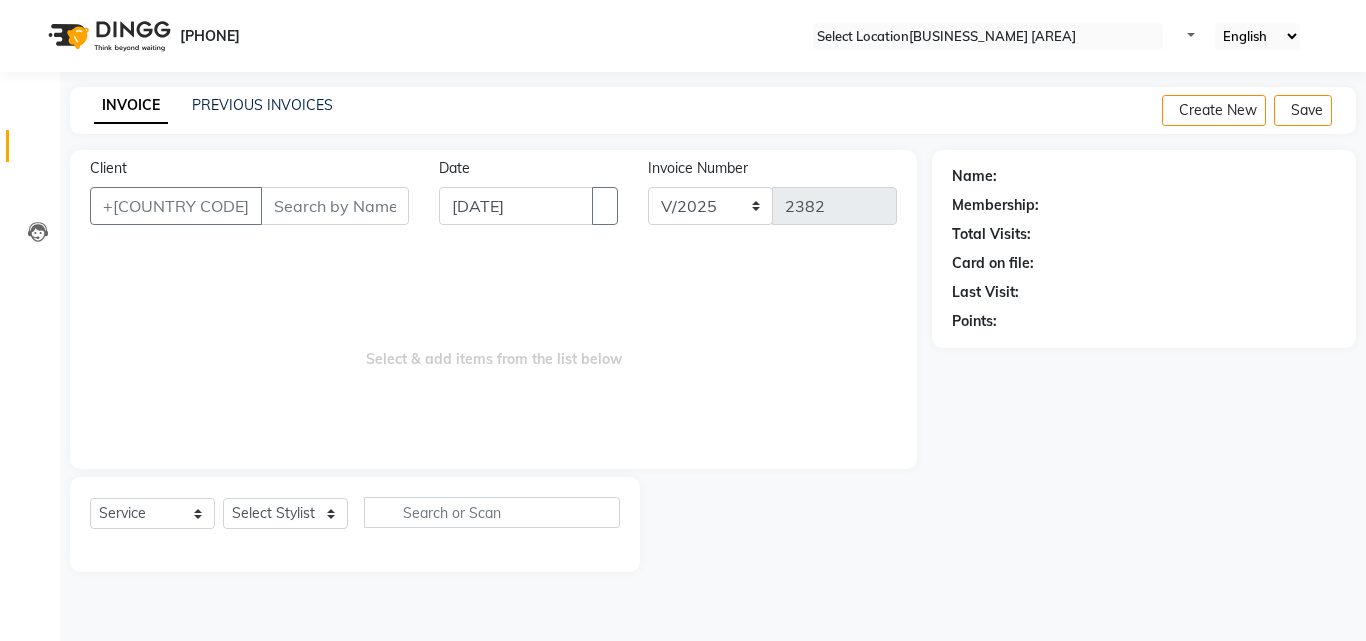 click at bounding box center [786, 524] 